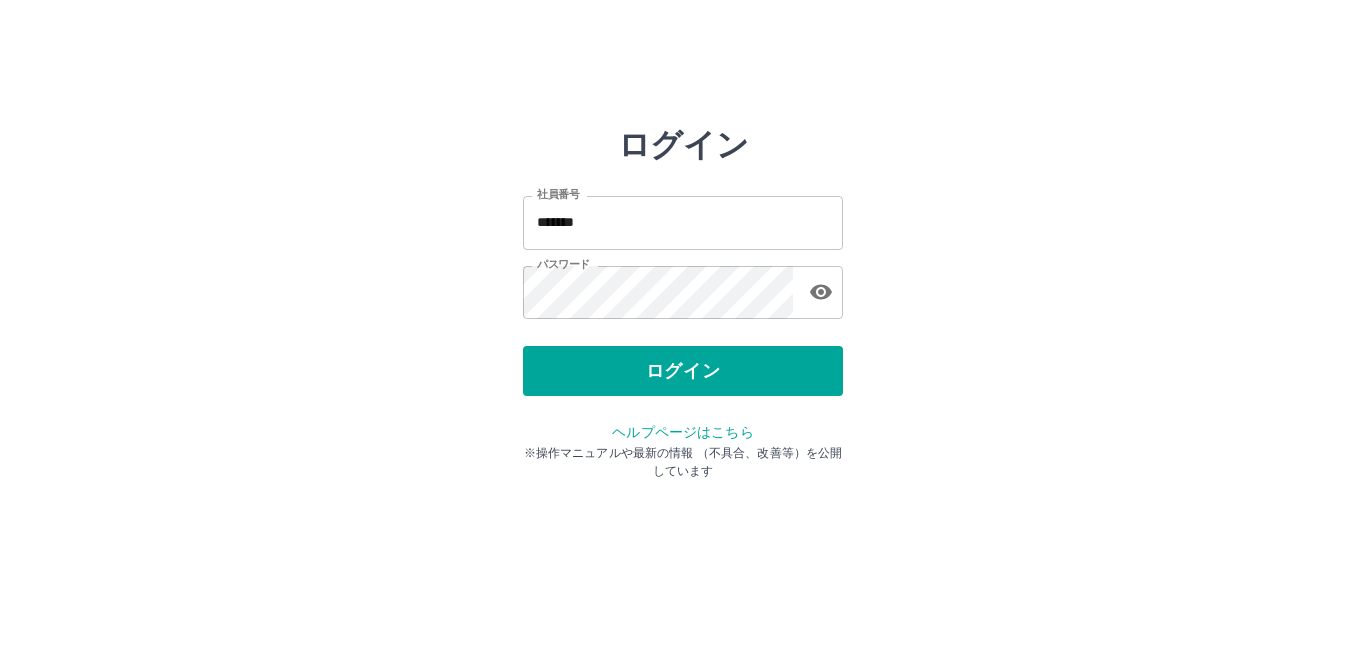 scroll, scrollTop: 0, scrollLeft: 0, axis: both 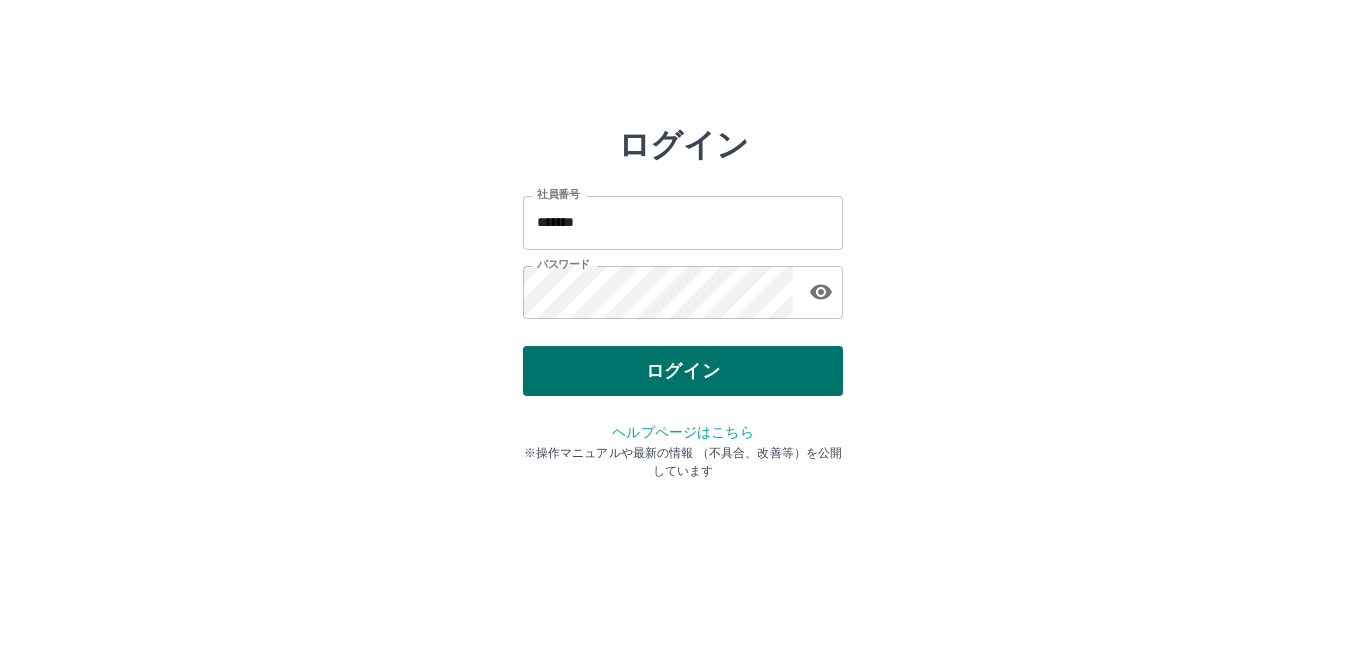 drag, startPoint x: 0, startPoint y: 0, endPoint x: 639, endPoint y: 358, distance: 732.45135 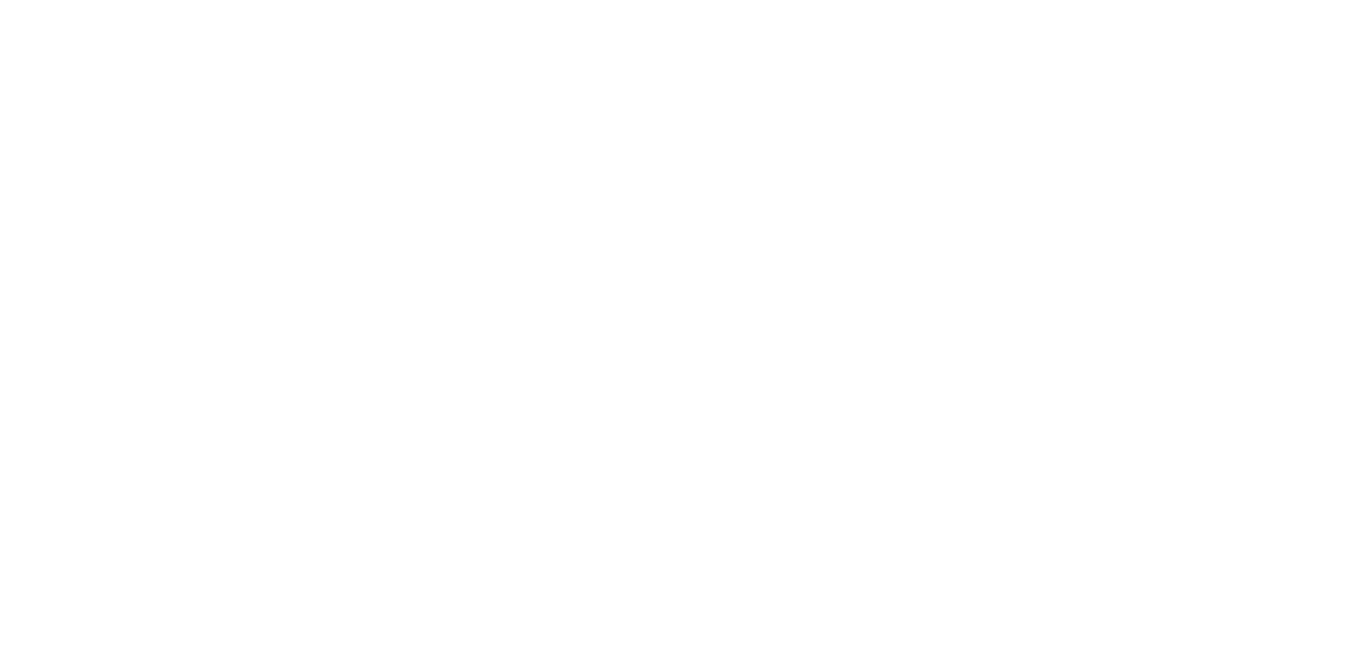 scroll, scrollTop: 0, scrollLeft: 0, axis: both 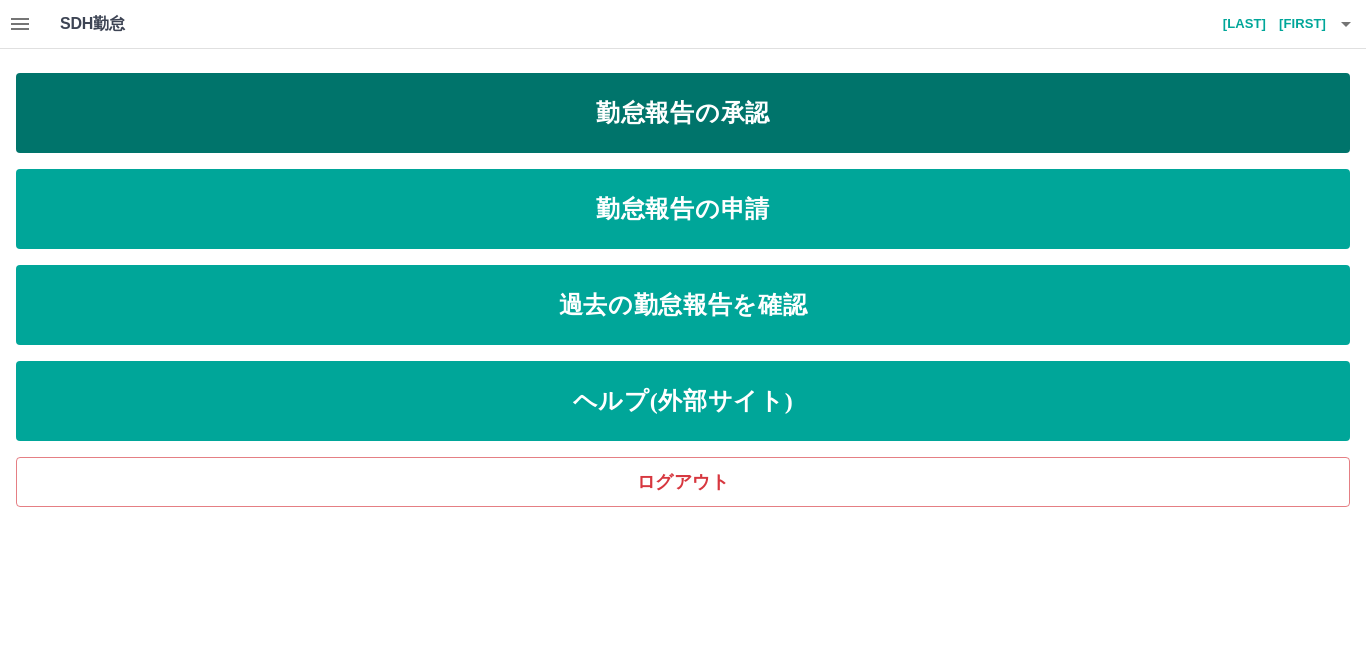click on "勤怠報告の承認" at bounding box center (683, 113) 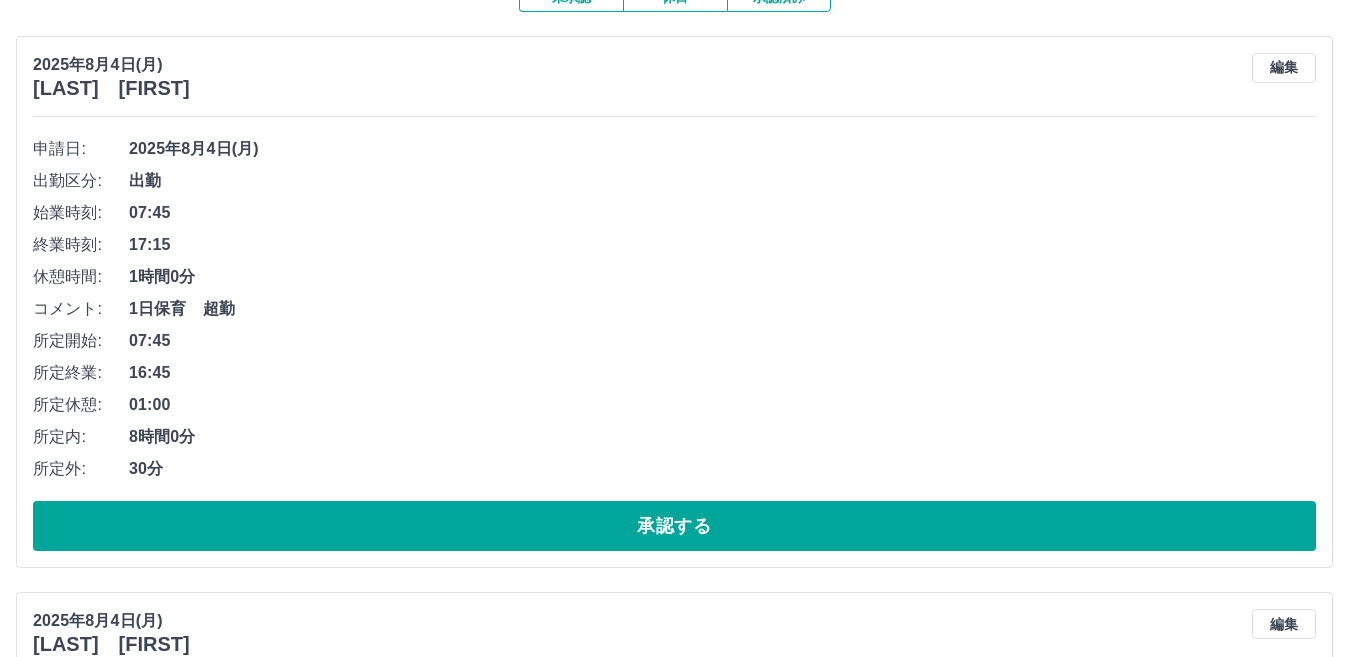 scroll, scrollTop: 300, scrollLeft: 0, axis: vertical 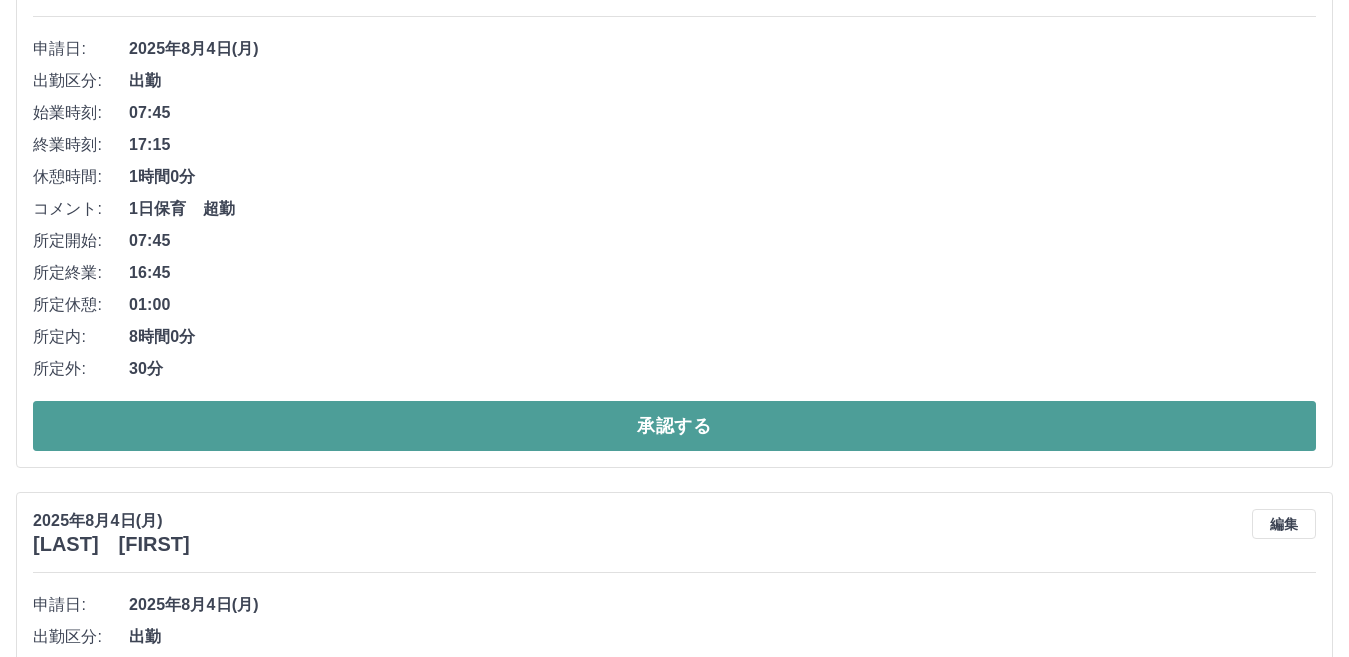 click on "承認する" at bounding box center (674, 426) 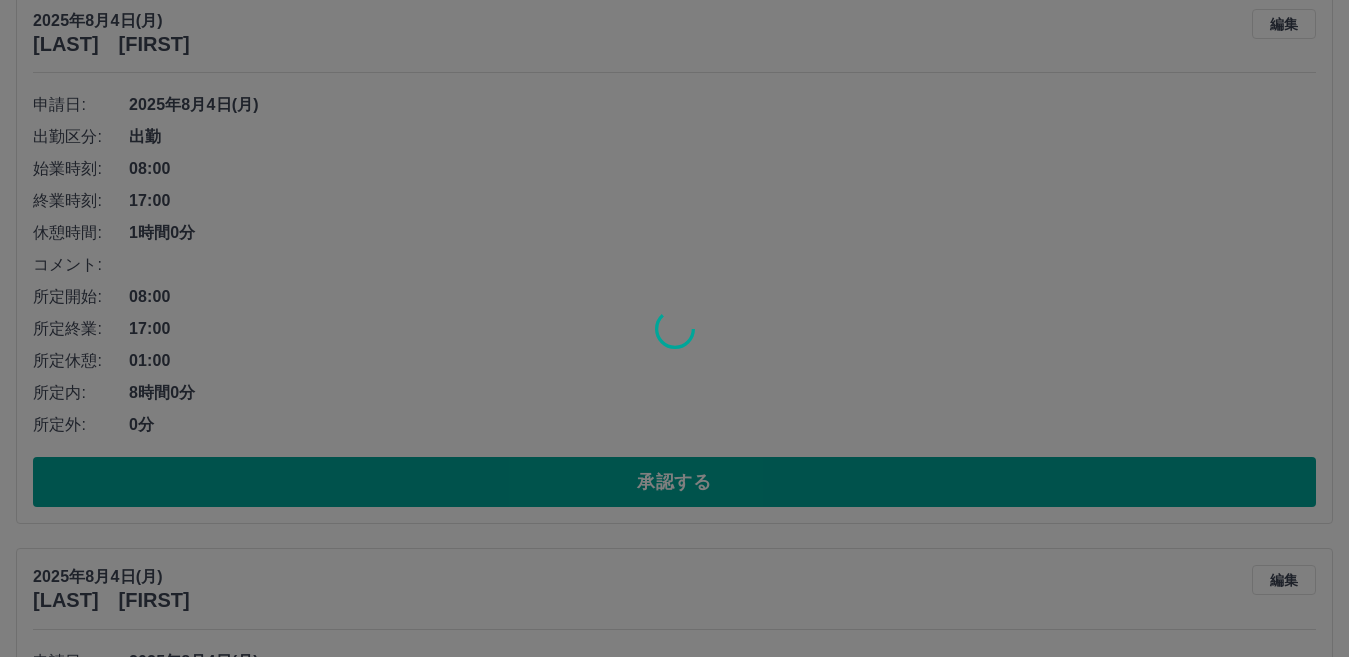 scroll, scrollTop: 244, scrollLeft: 0, axis: vertical 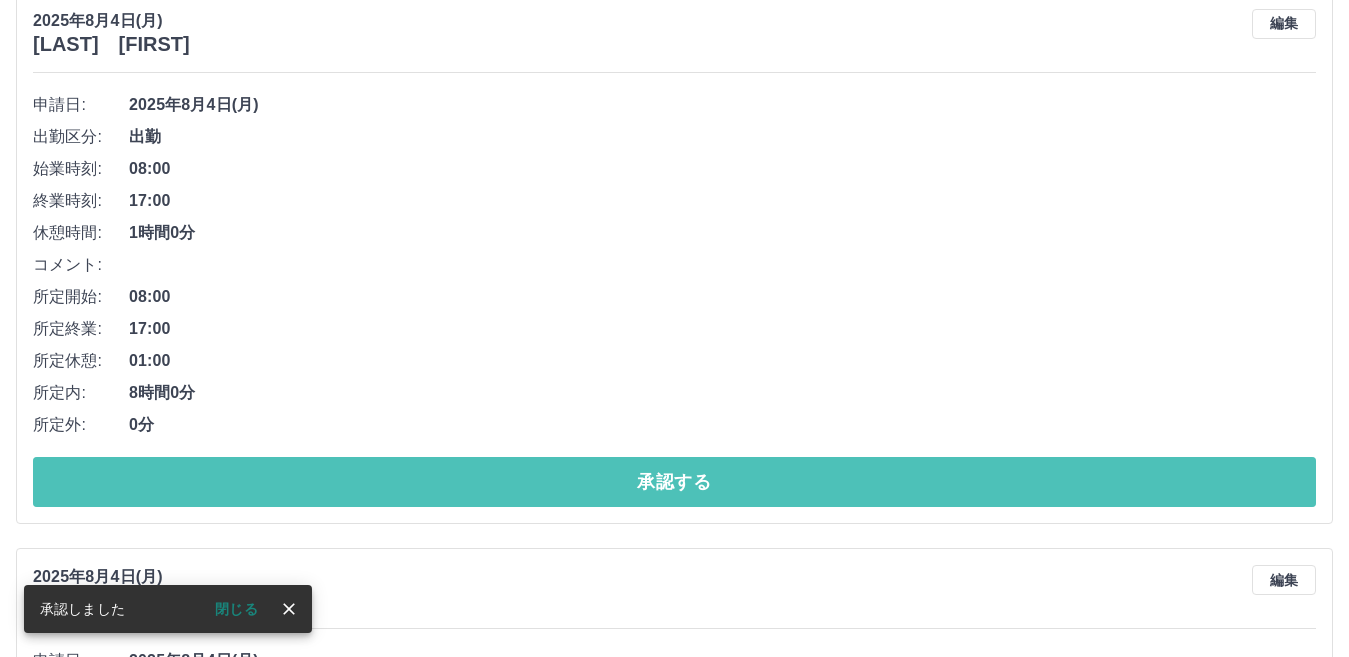 click on "承認する" at bounding box center [674, 482] 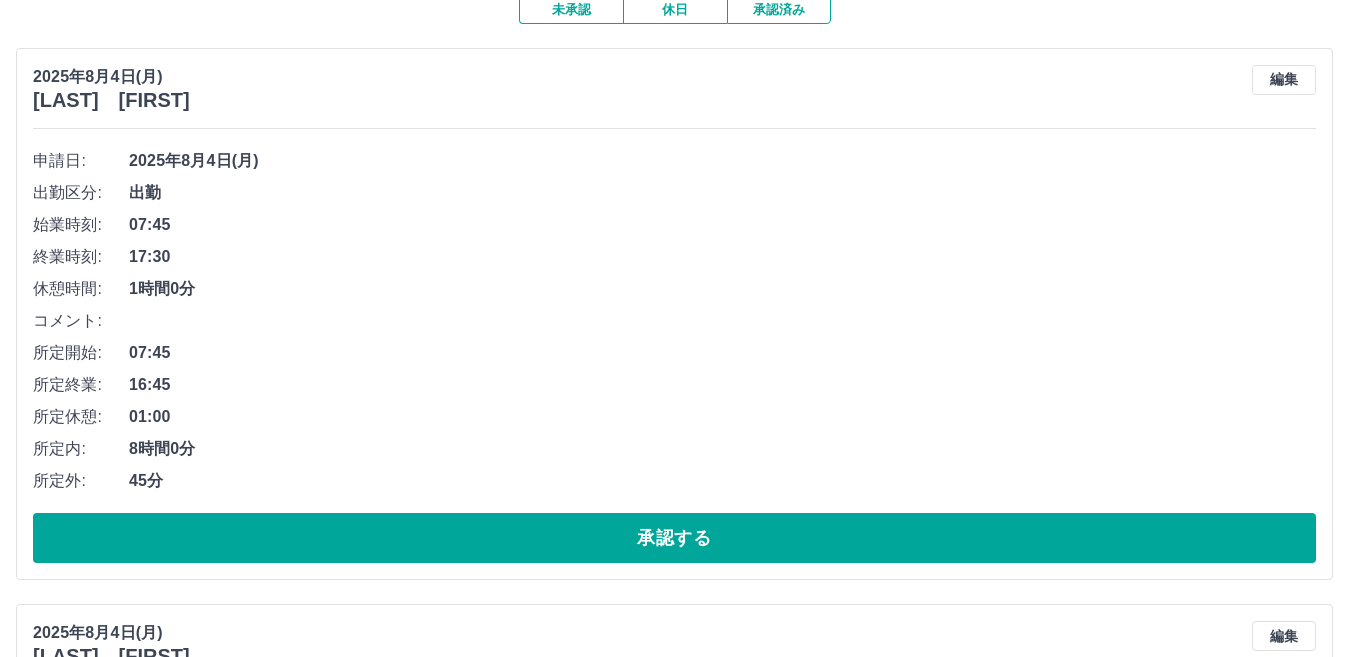 scroll, scrollTop: 88, scrollLeft: 0, axis: vertical 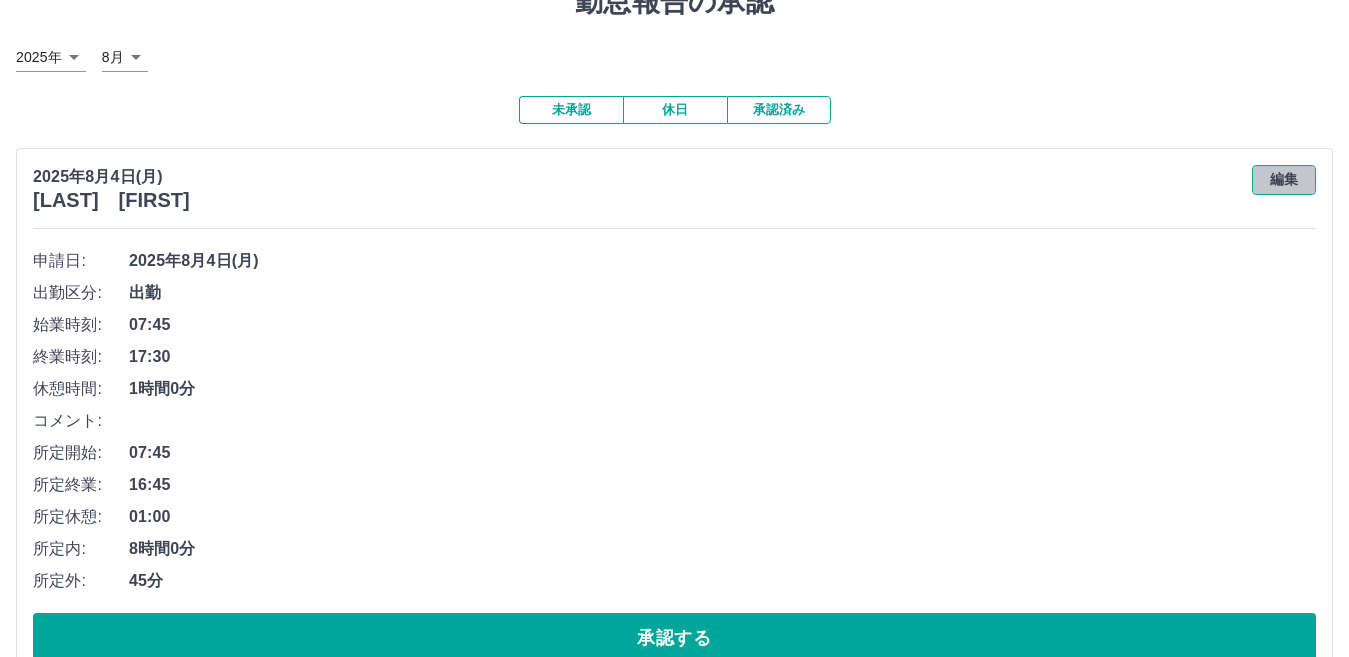 click on "編集" at bounding box center [1284, 180] 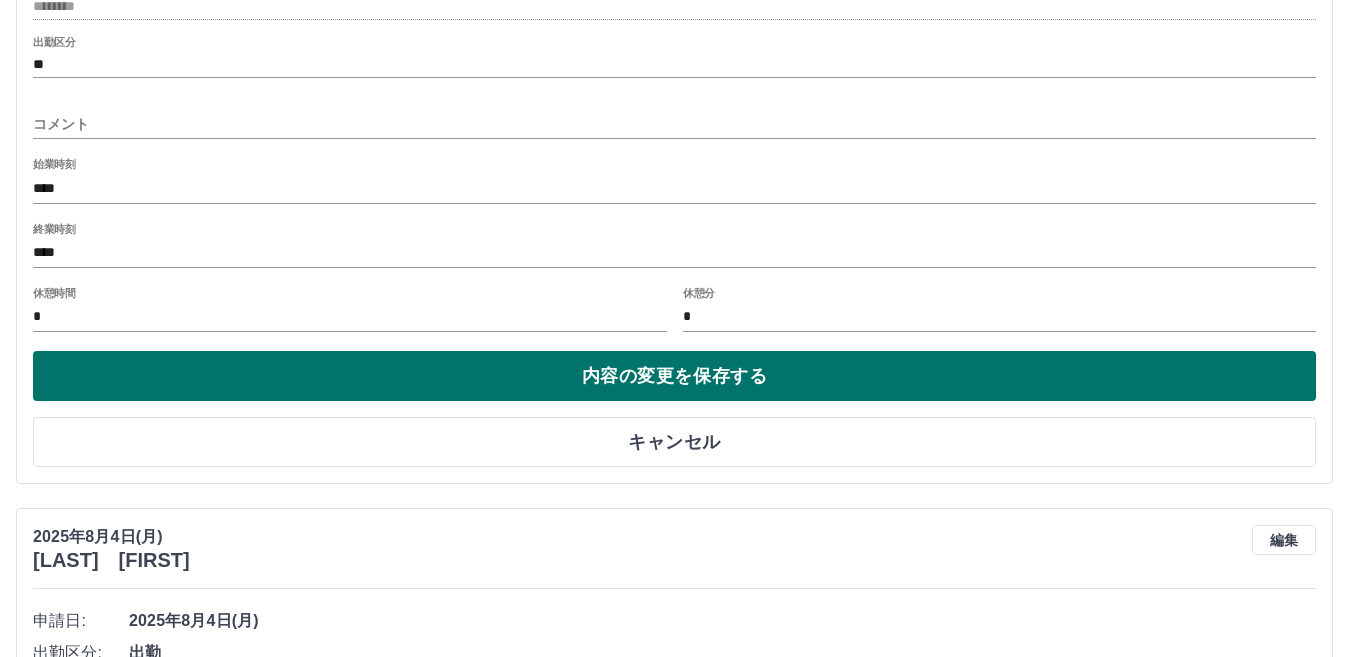 scroll, scrollTop: 588, scrollLeft: 0, axis: vertical 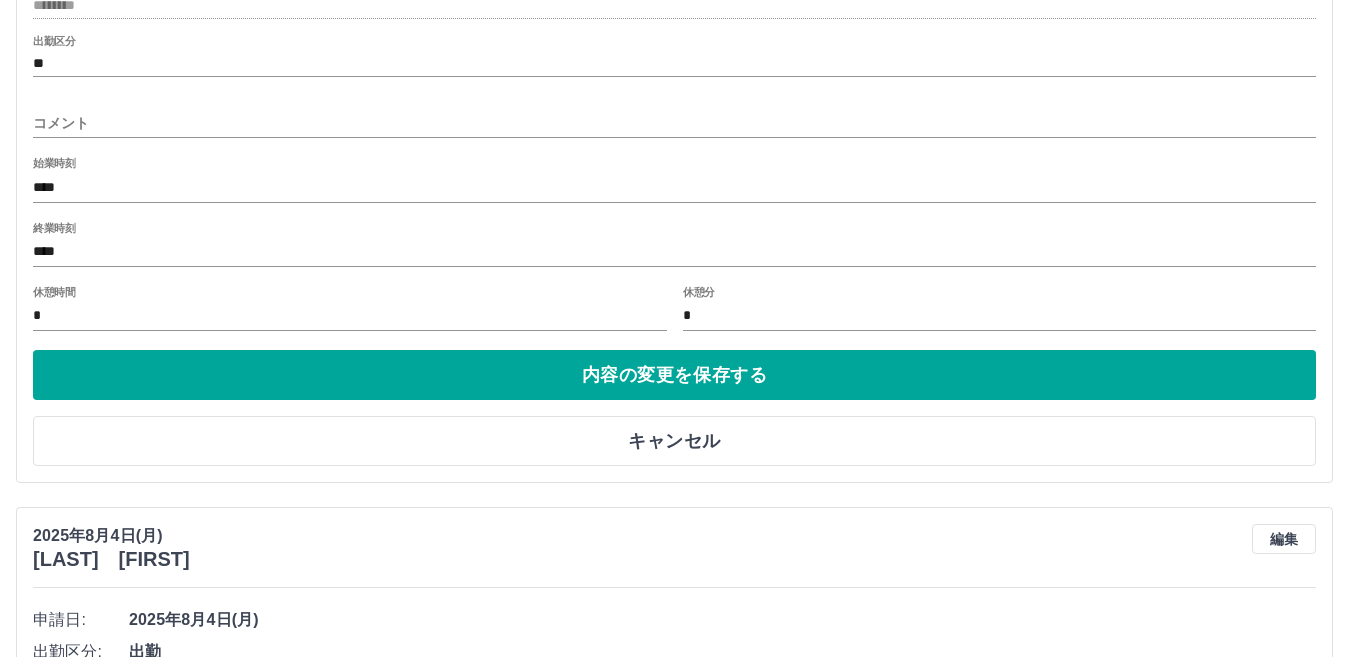 click on "****" at bounding box center (674, 252) 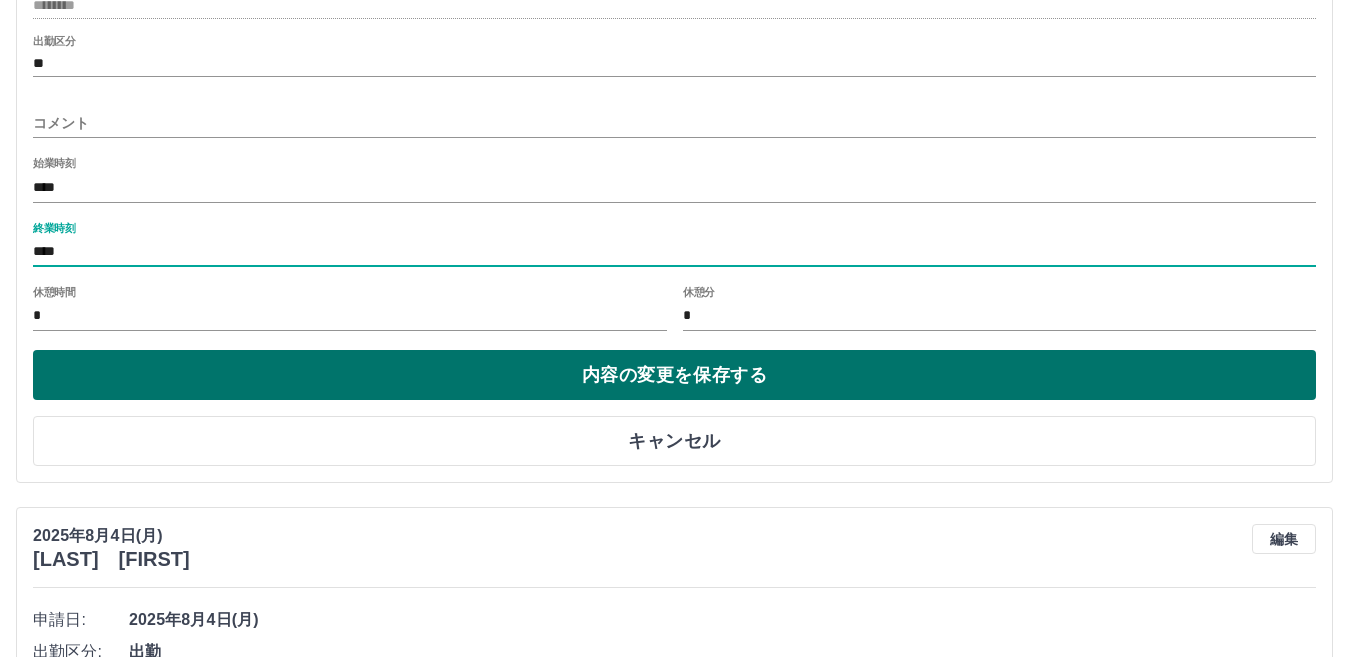 type on "****" 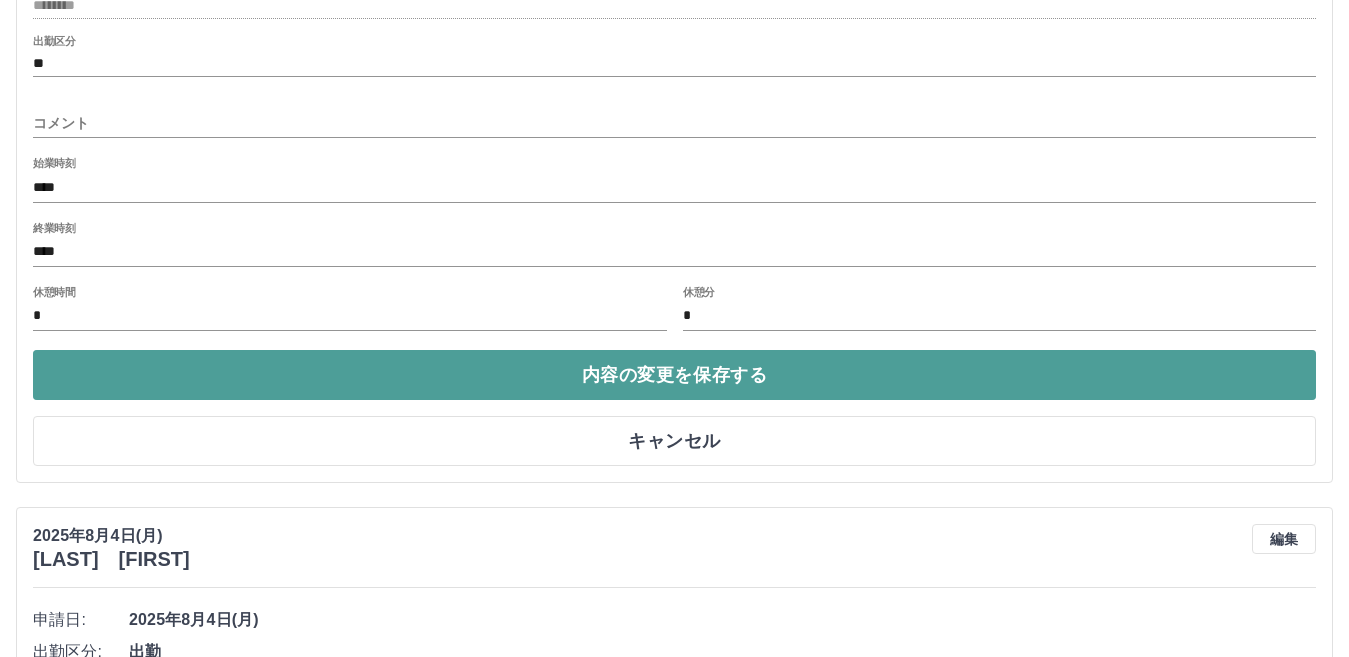 click on "内容の変更を保存する" at bounding box center [674, 375] 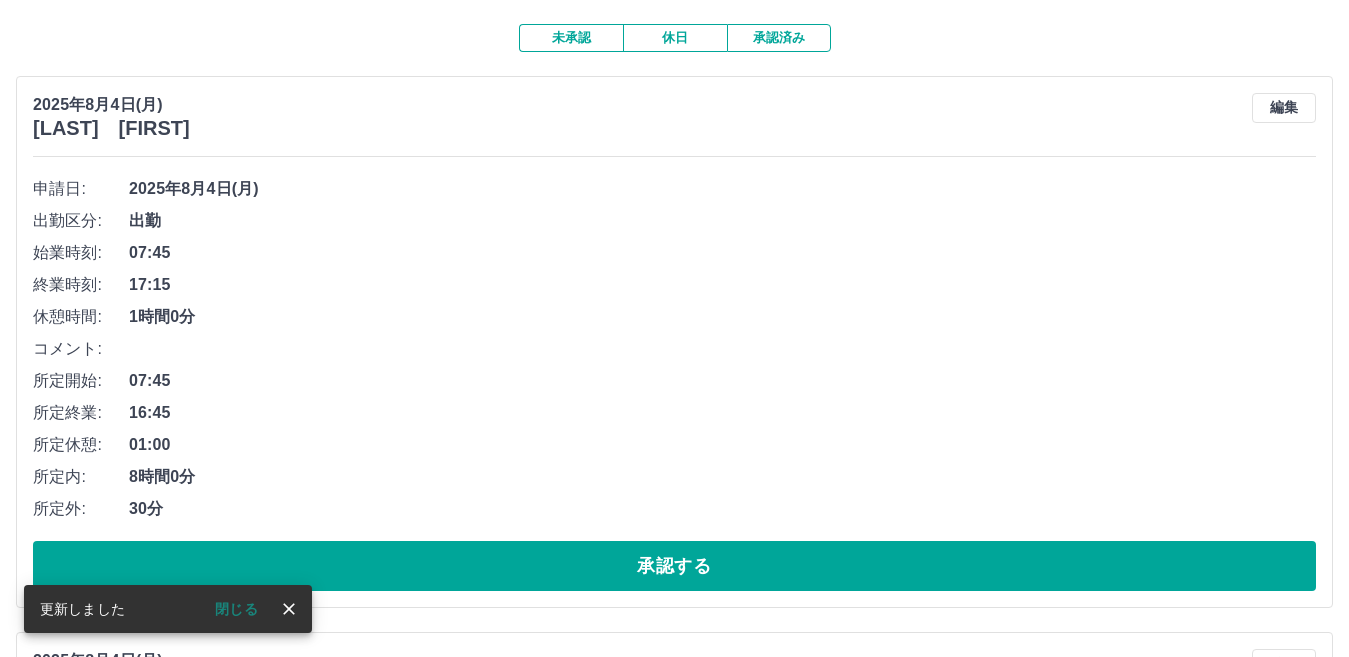 scroll, scrollTop: 388, scrollLeft: 0, axis: vertical 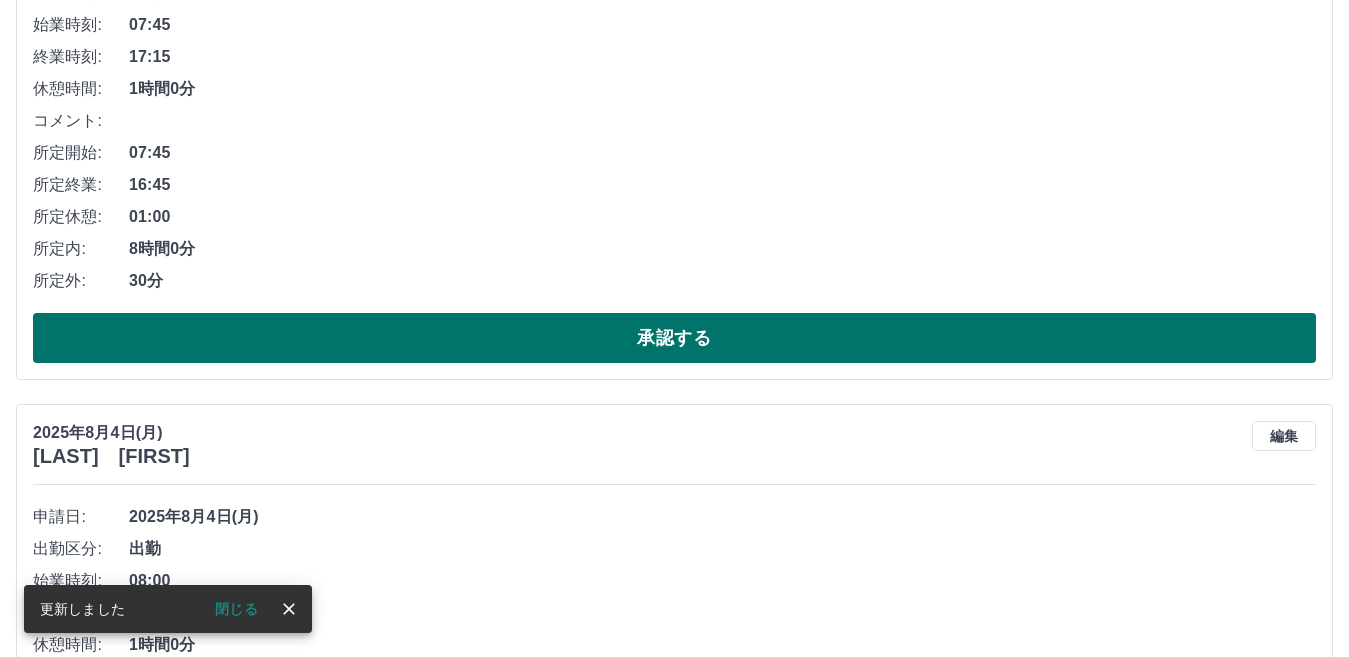 click on "承認する" at bounding box center [674, 338] 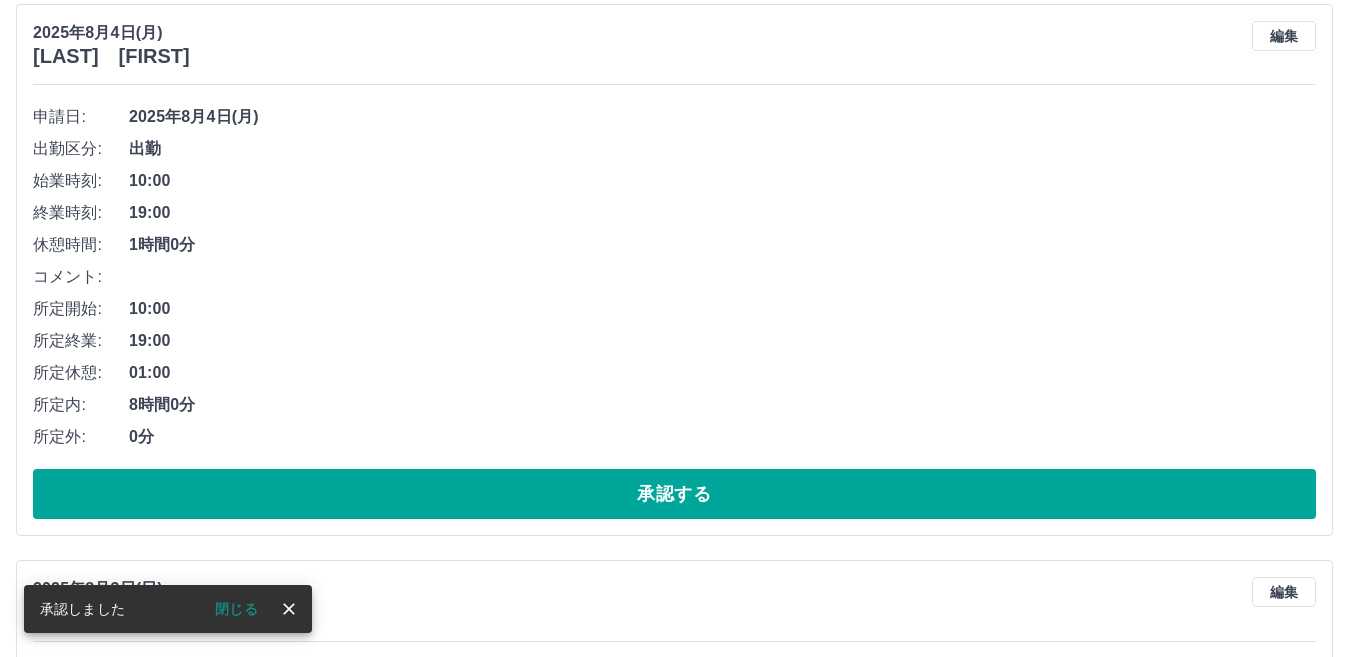 scroll, scrollTop: 232, scrollLeft: 0, axis: vertical 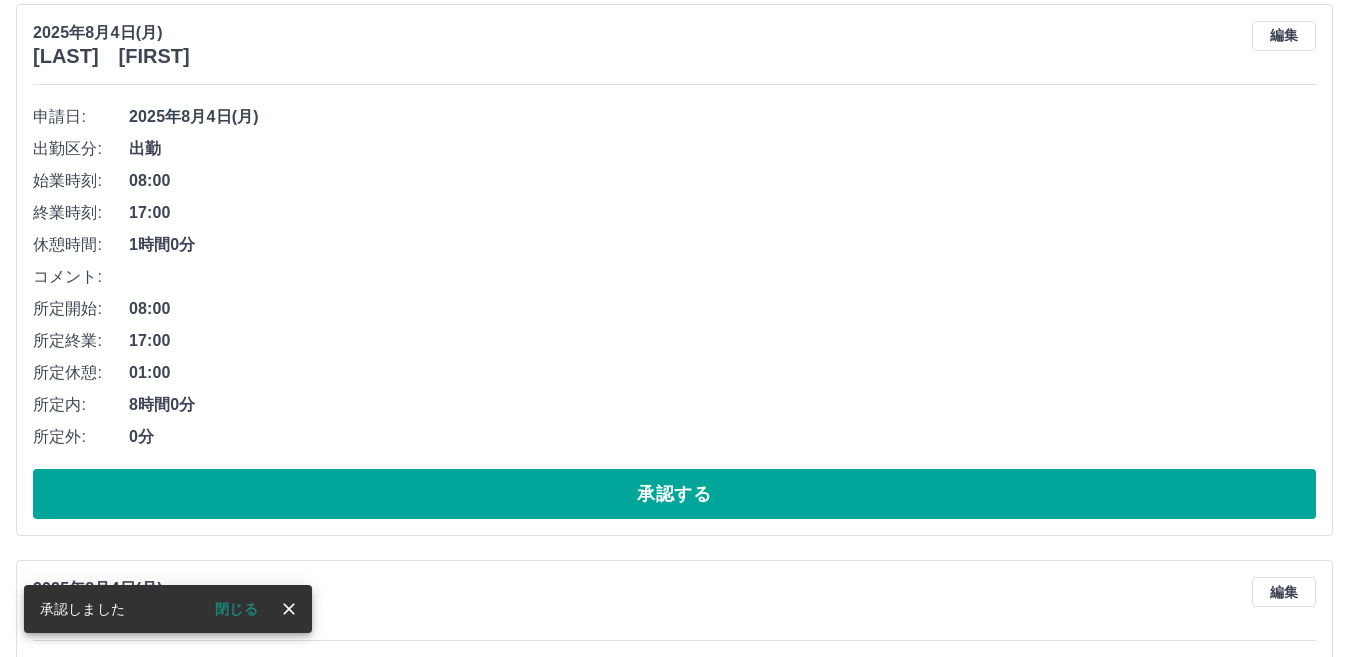 click on "承認する" at bounding box center [674, 494] 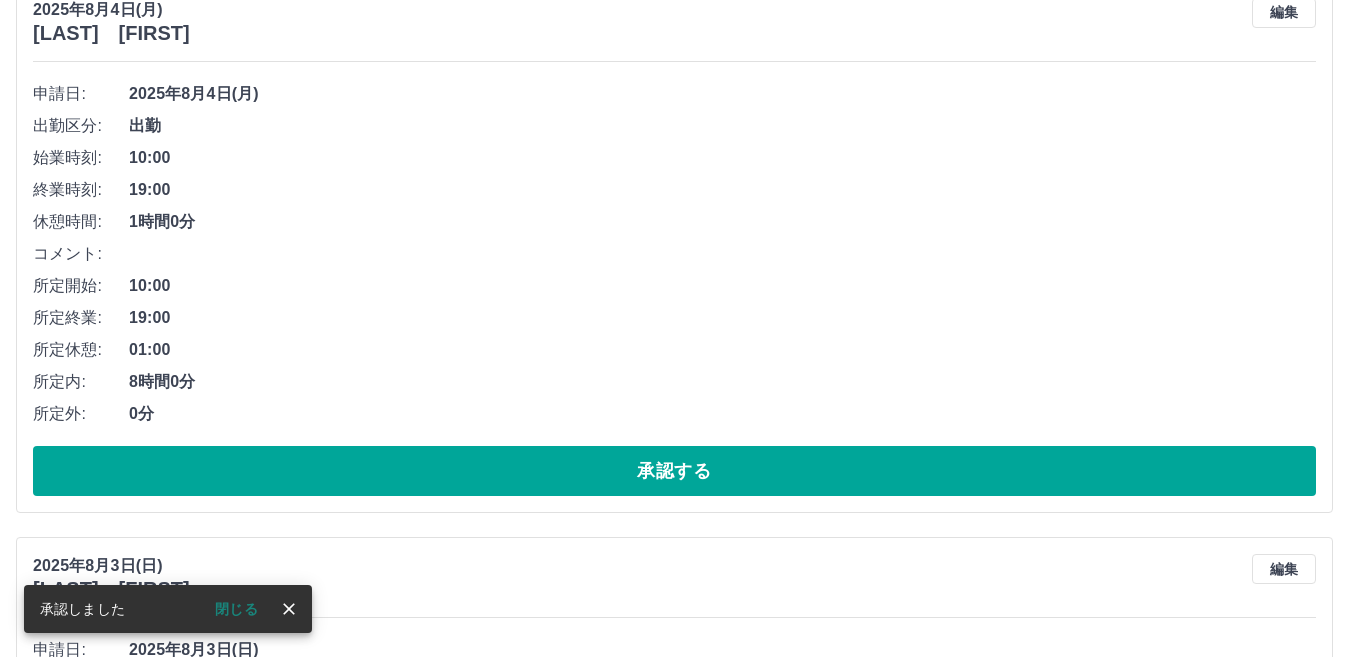scroll, scrollTop: 276, scrollLeft: 0, axis: vertical 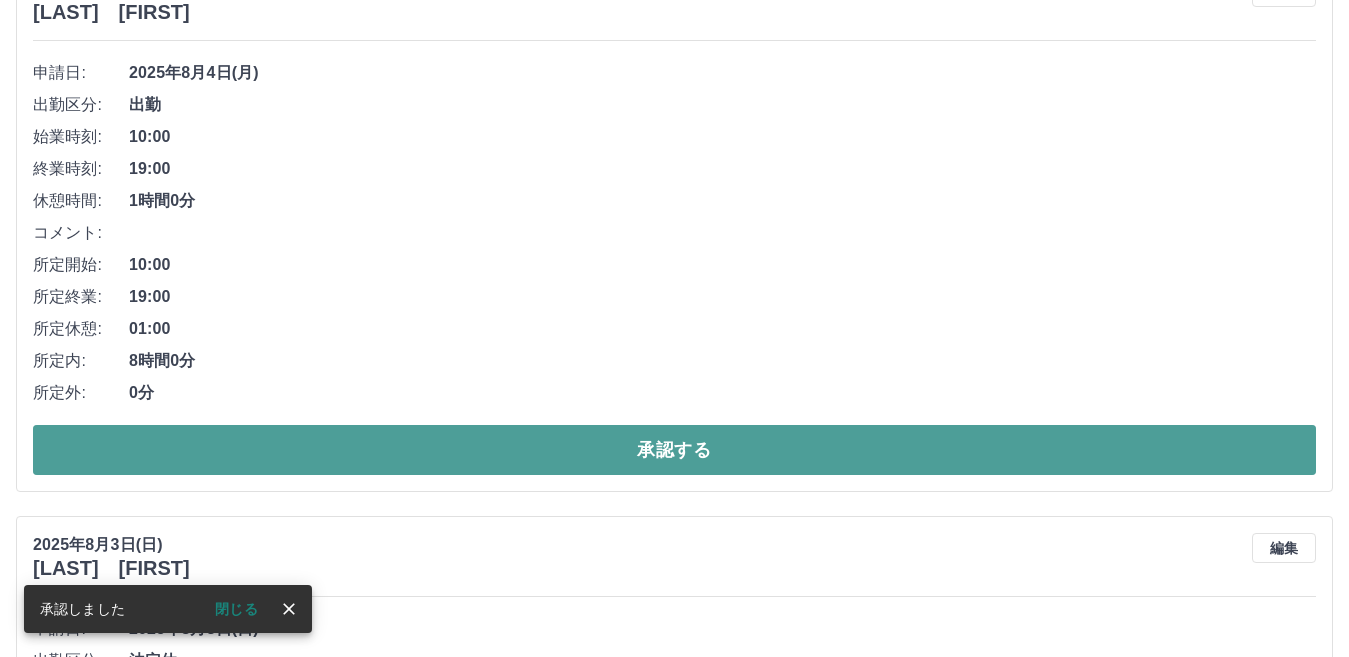 click on "承認する" at bounding box center (674, 450) 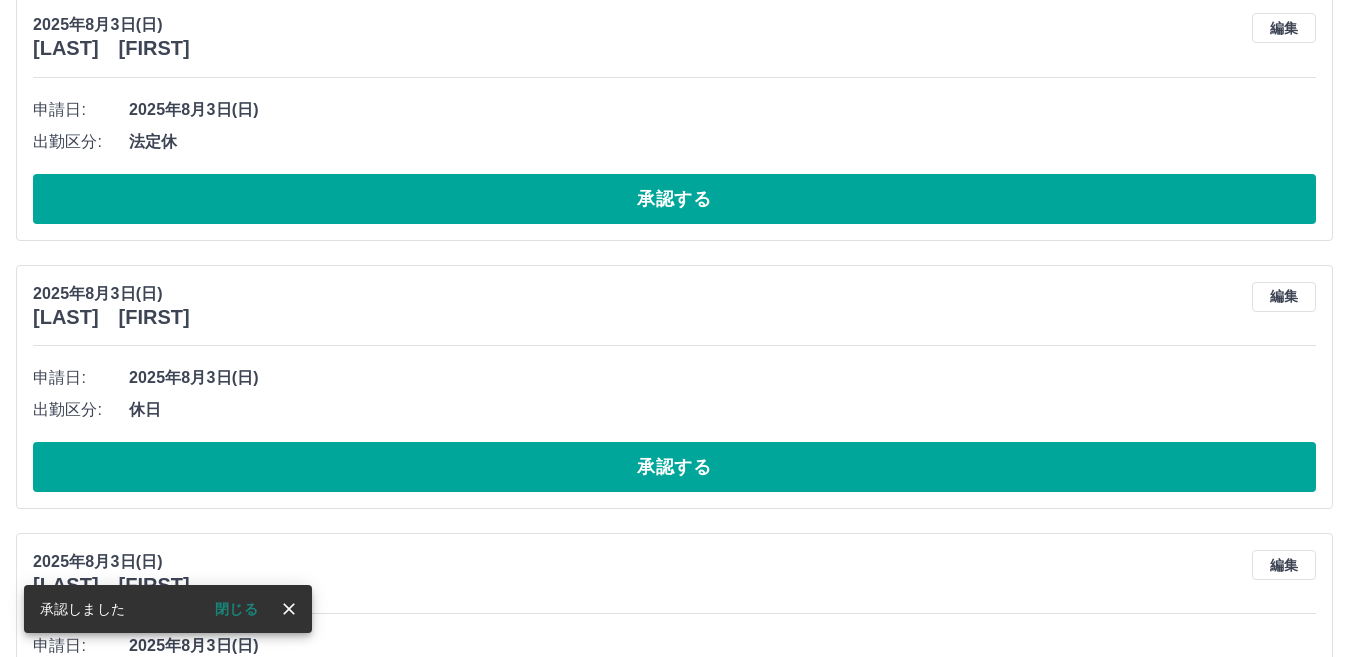 scroll, scrollTop: 220, scrollLeft: 0, axis: vertical 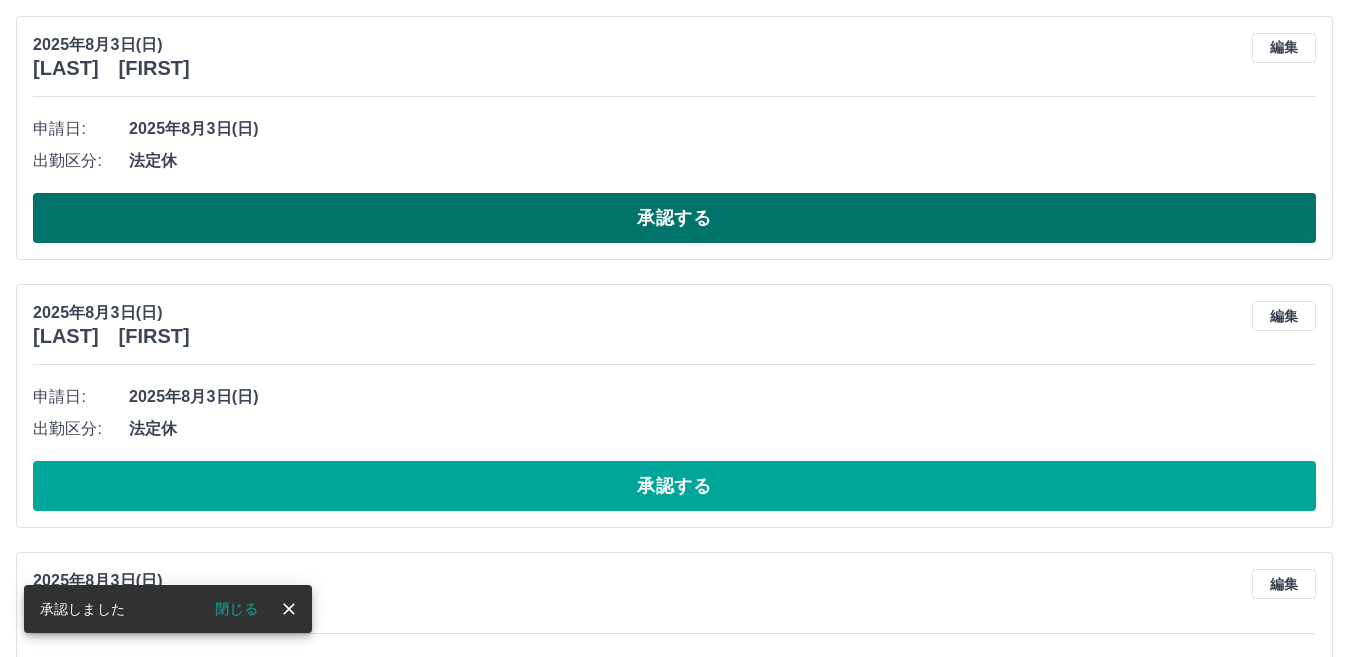 click on "承認する" at bounding box center (674, 218) 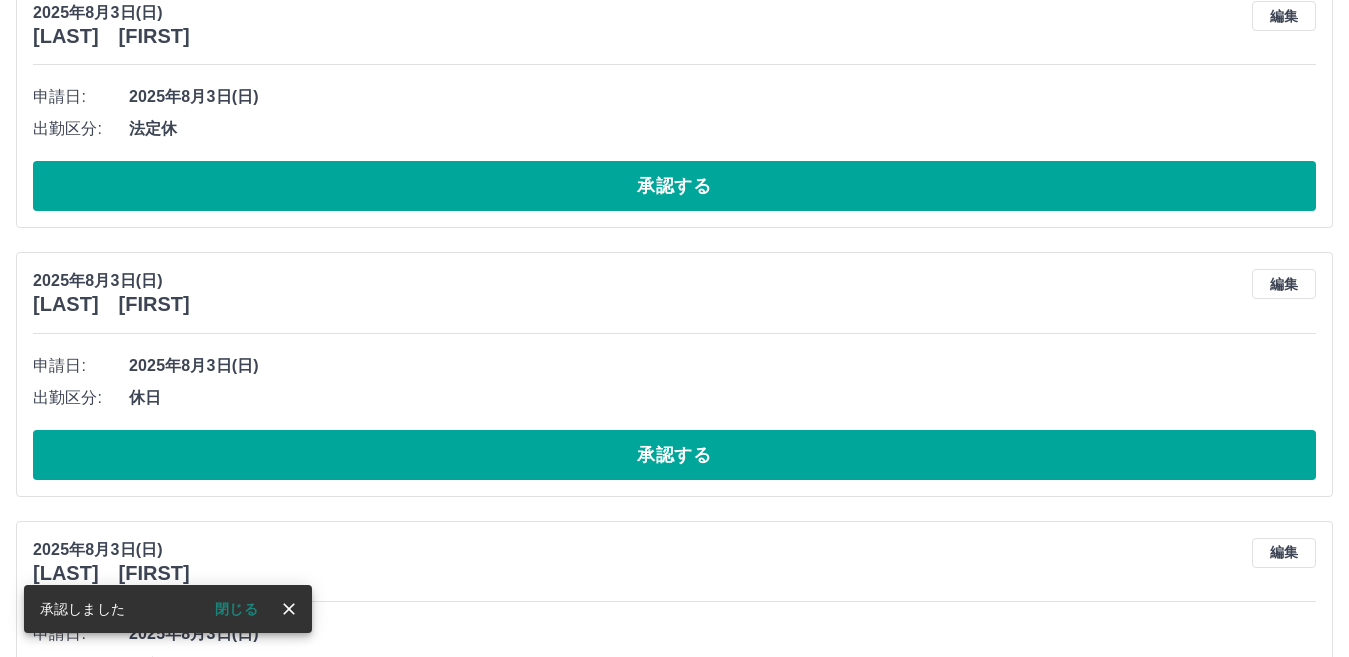scroll, scrollTop: 252, scrollLeft: 0, axis: vertical 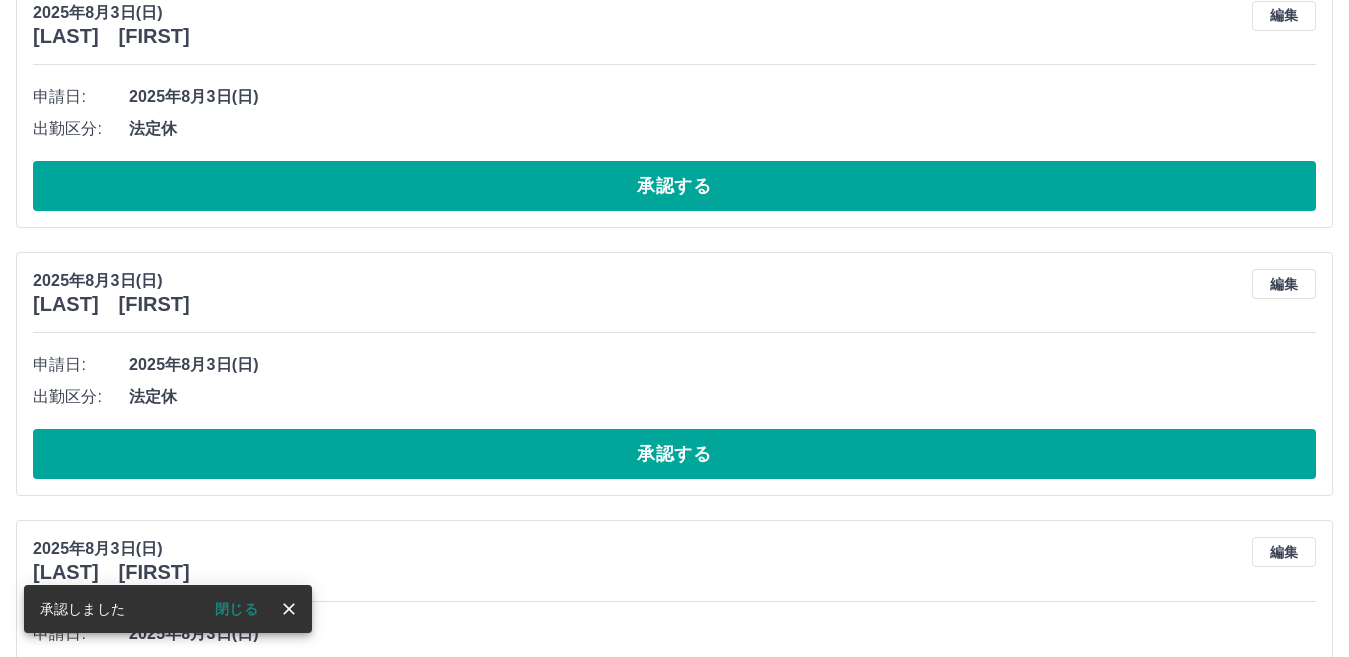 click on "承認する" at bounding box center [674, 186] 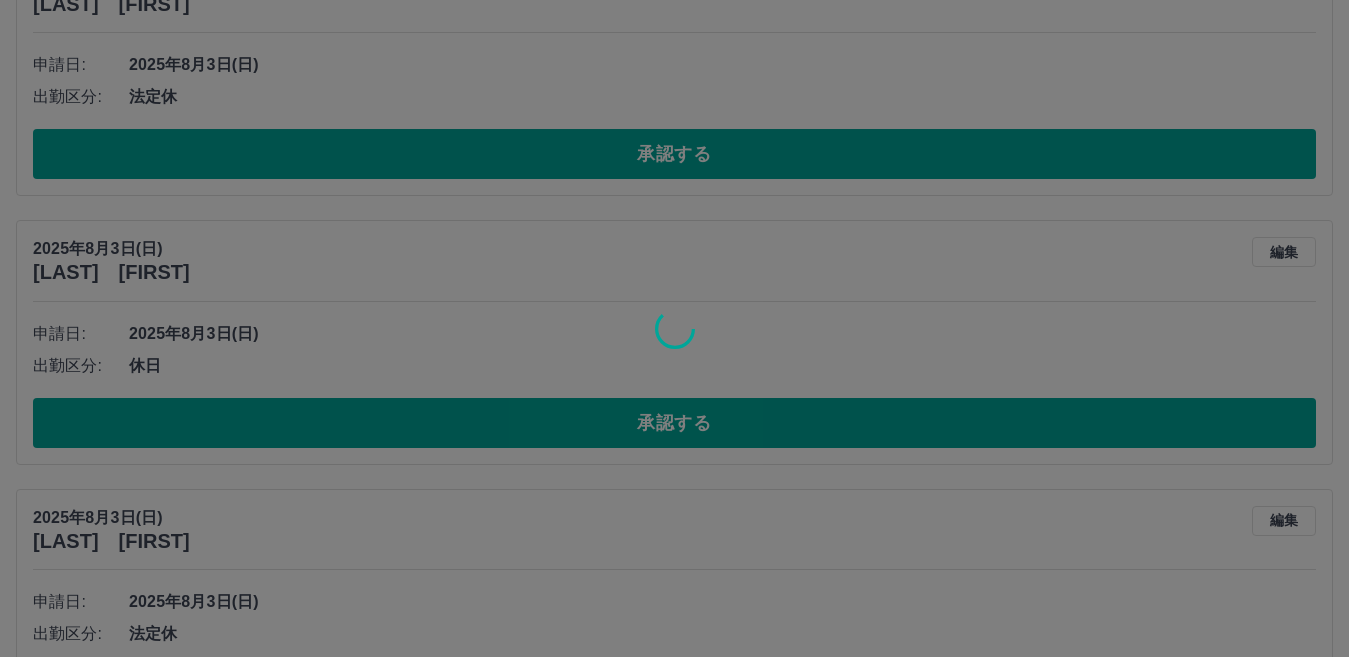 scroll, scrollTop: 284, scrollLeft: 0, axis: vertical 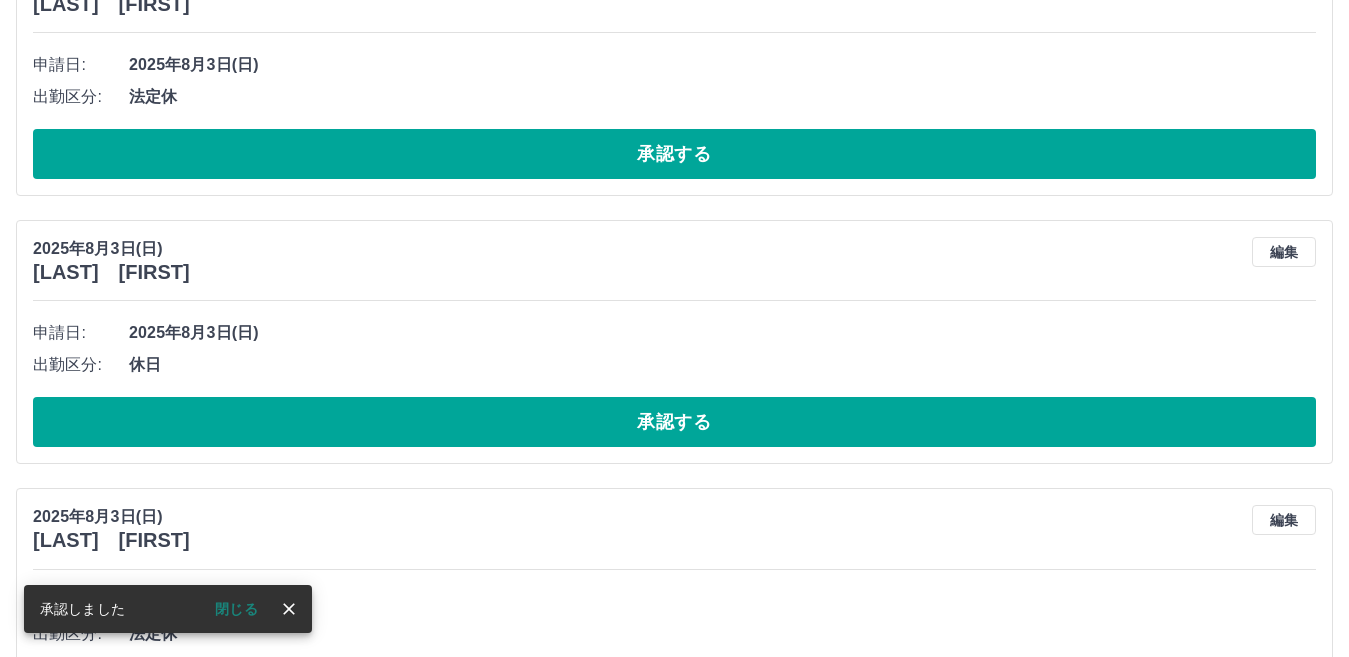 click on "承認する" at bounding box center [674, 154] 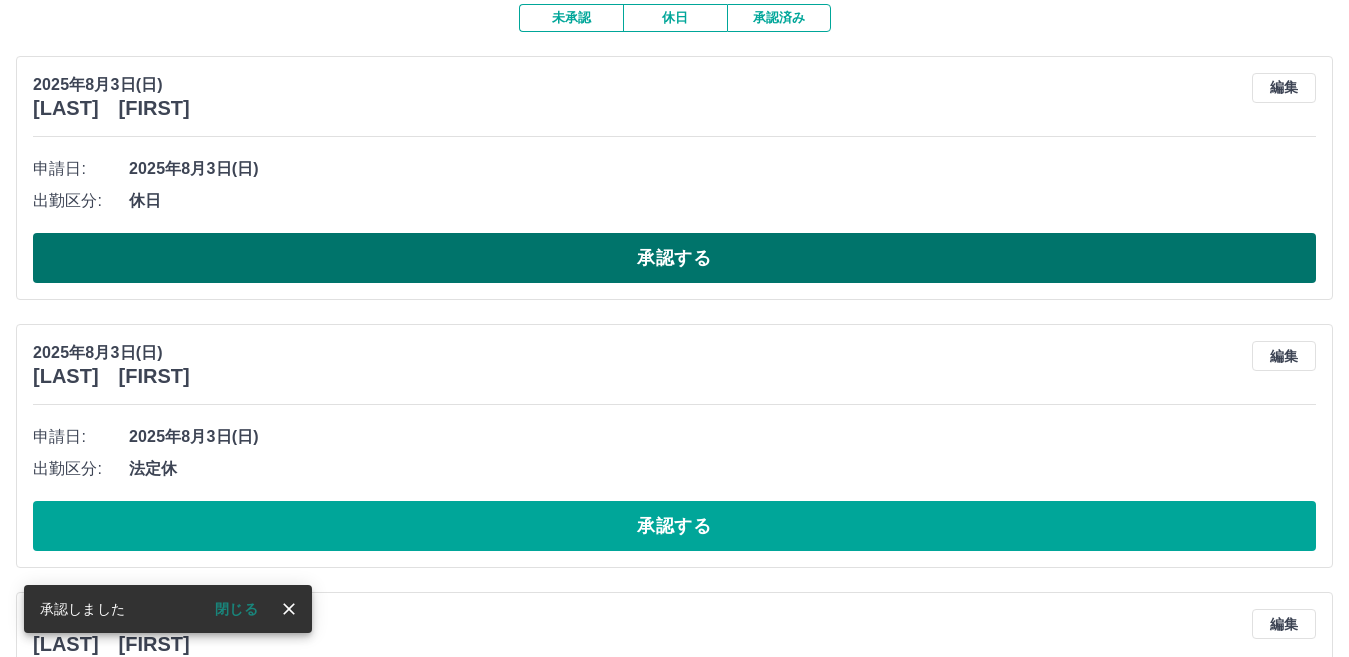 scroll, scrollTop: 16, scrollLeft: 0, axis: vertical 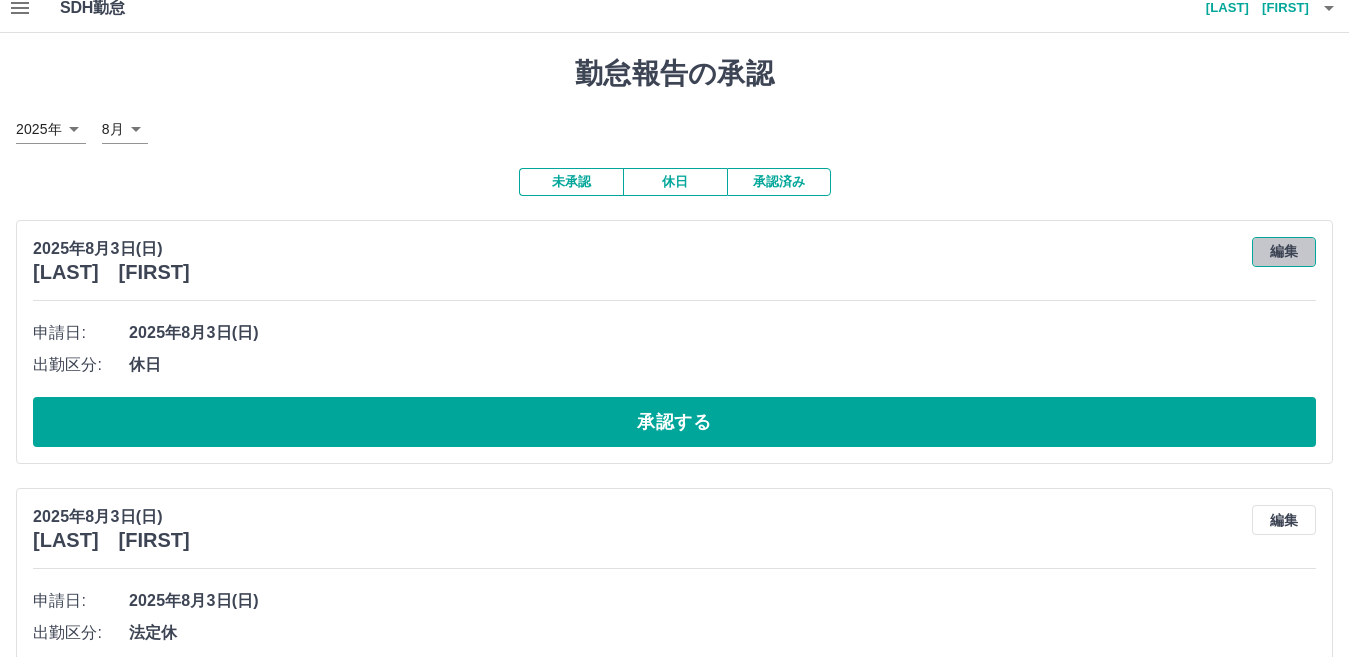 click on "編集" at bounding box center [1284, 252] 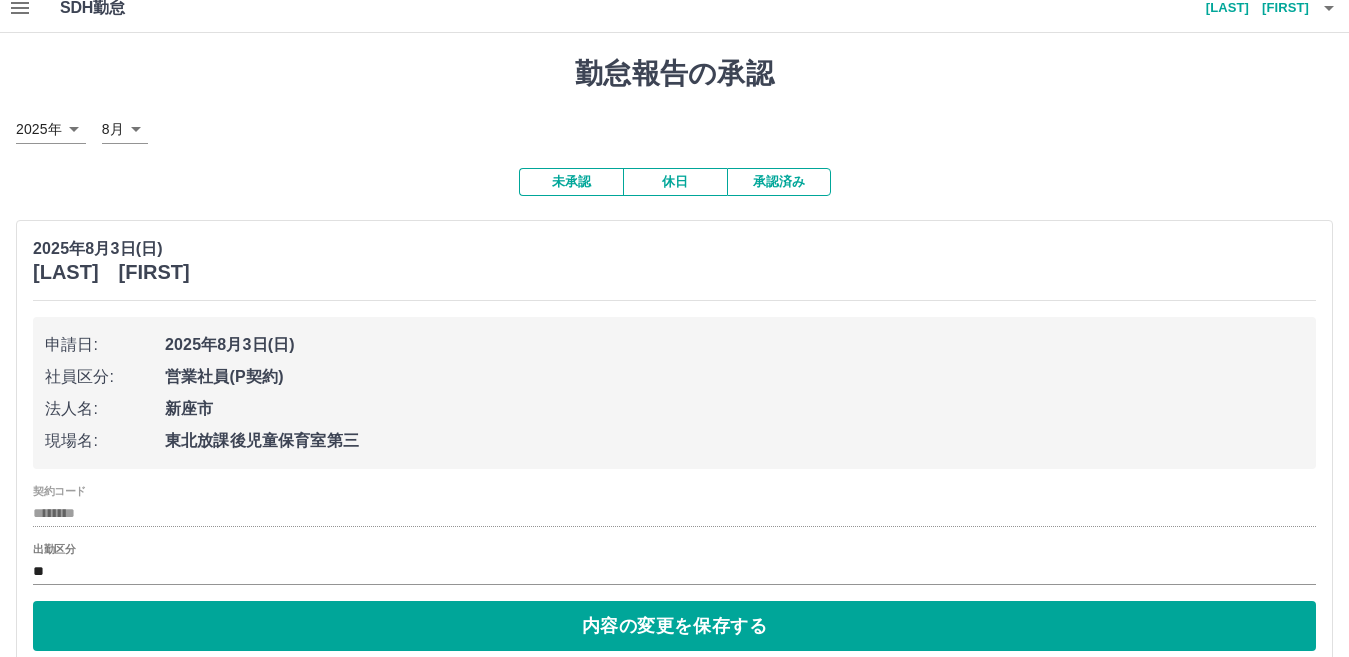 click on "出勤区分 **" at bounding box center [674, 564] 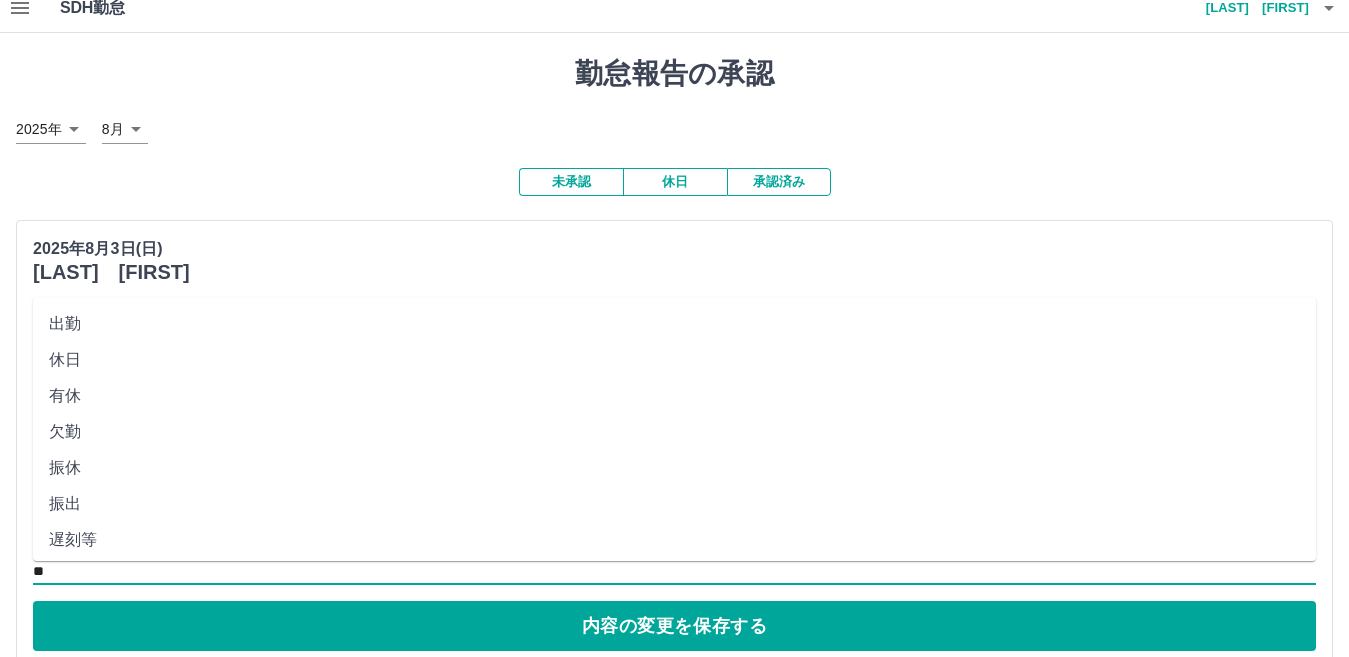 click on "**" at bounding box center [674, 571] 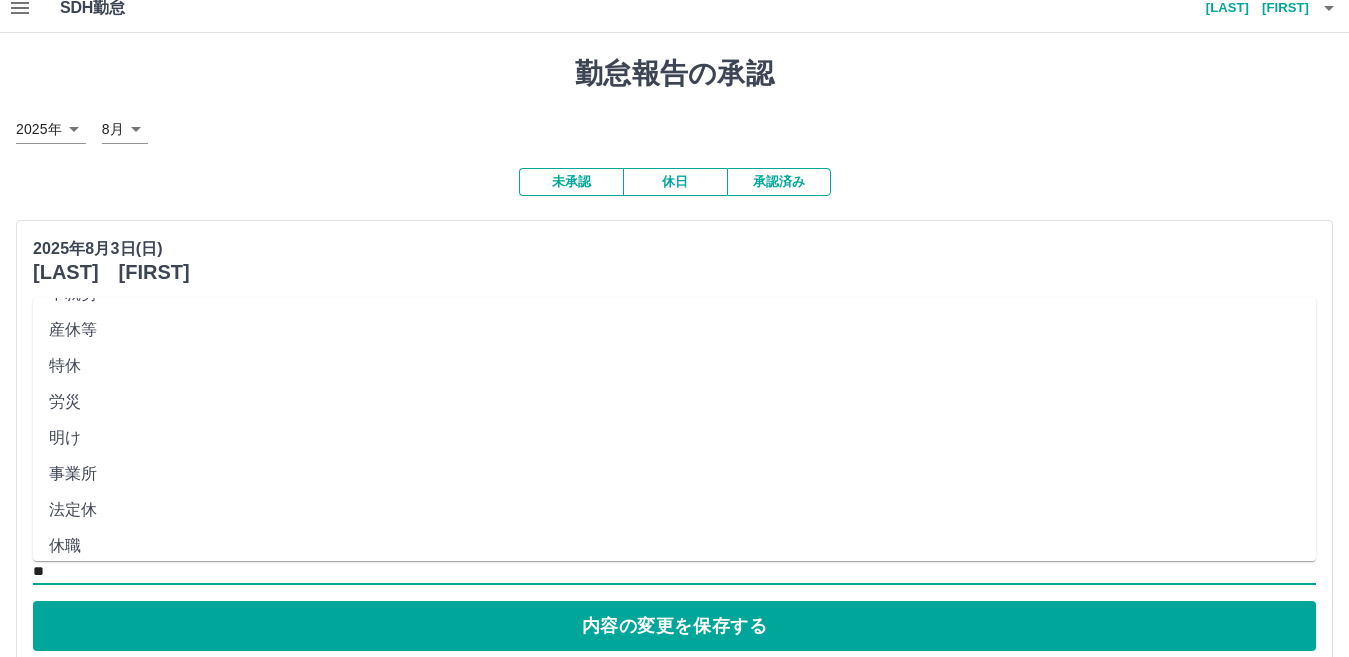 scroll, scrollTop: 400, scrollLeft: 0, axis: vertical 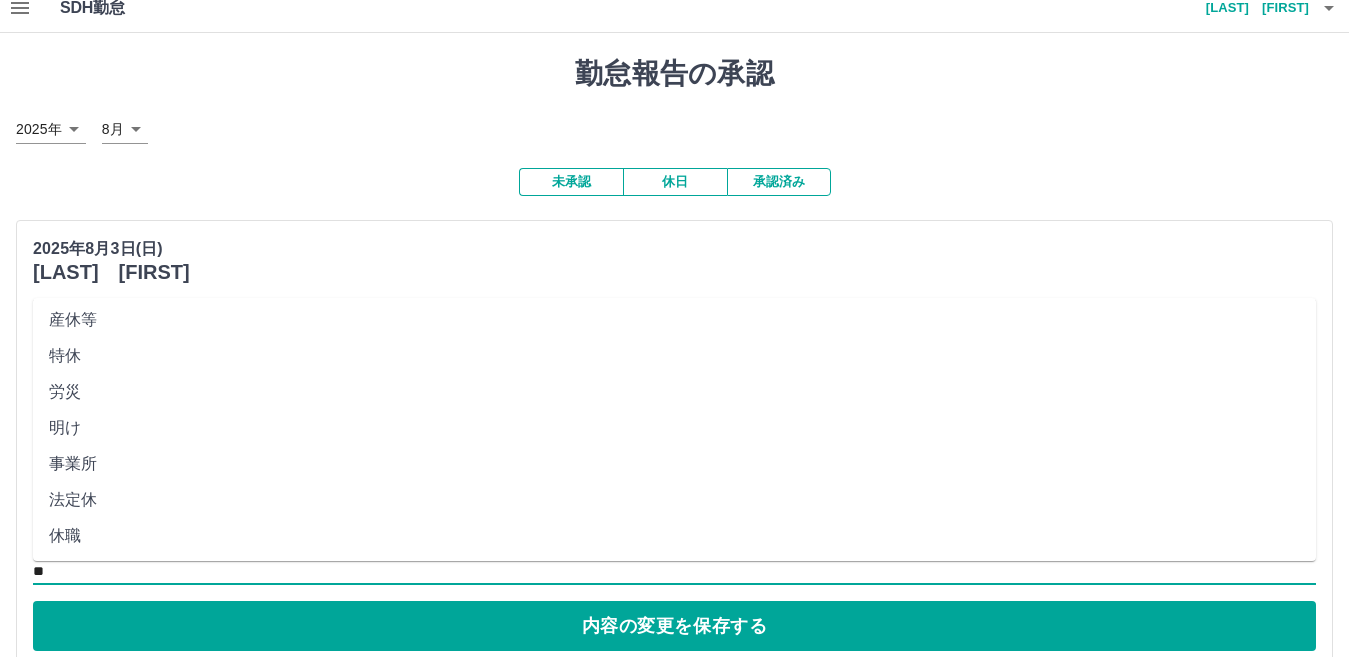 click on "法定休" at bounding box center (674, 500) 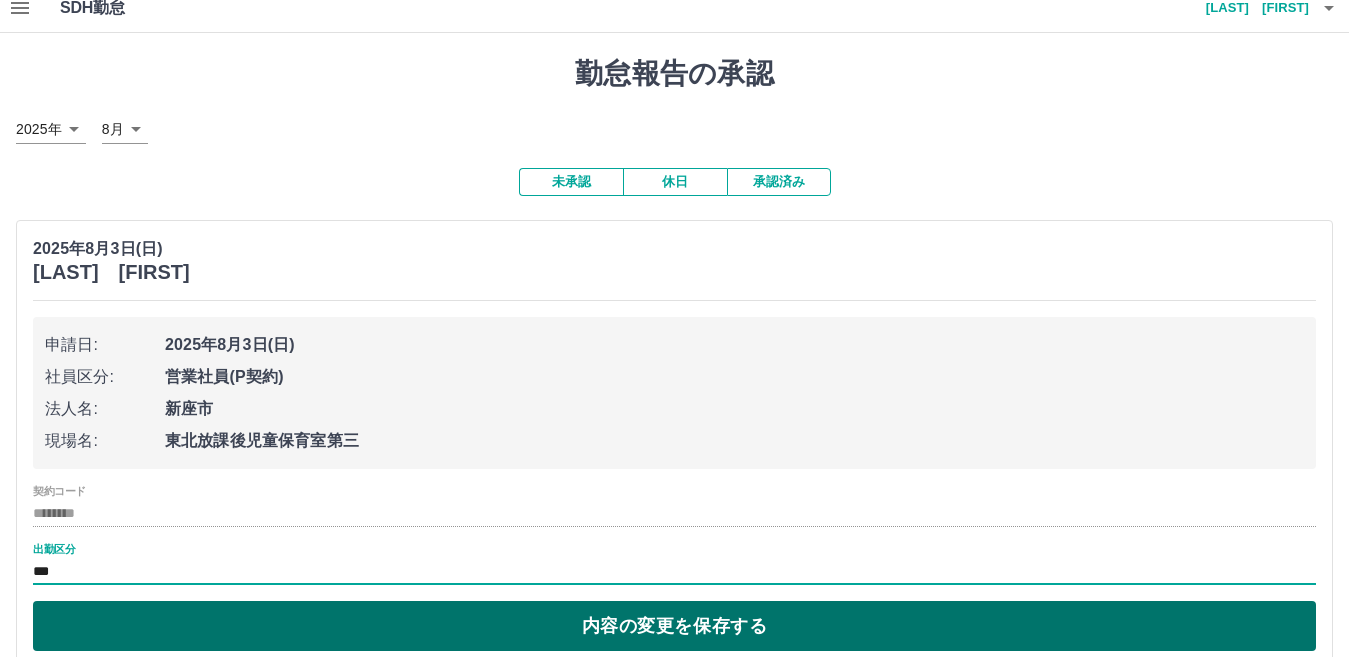 click on "内容の変更を保存する" at bounding box center (674, 626) 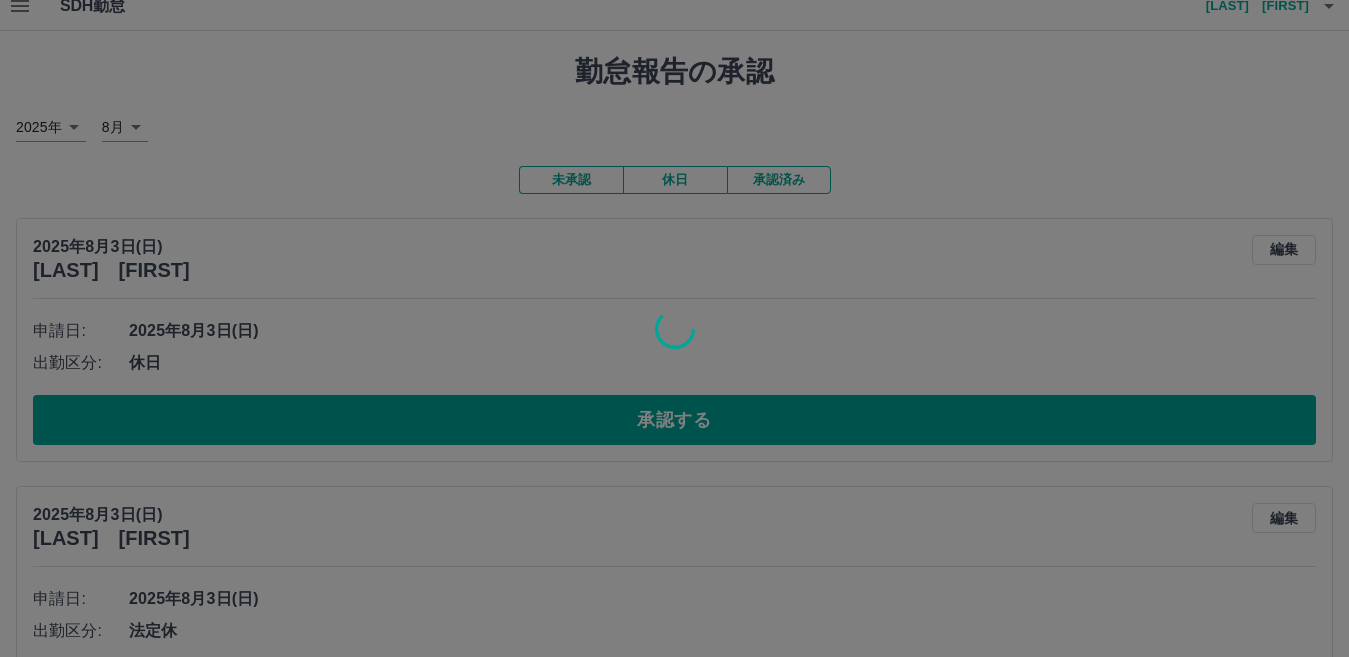 scroll, scrollTop: 16, scrollLeft: 0, axis: vertical 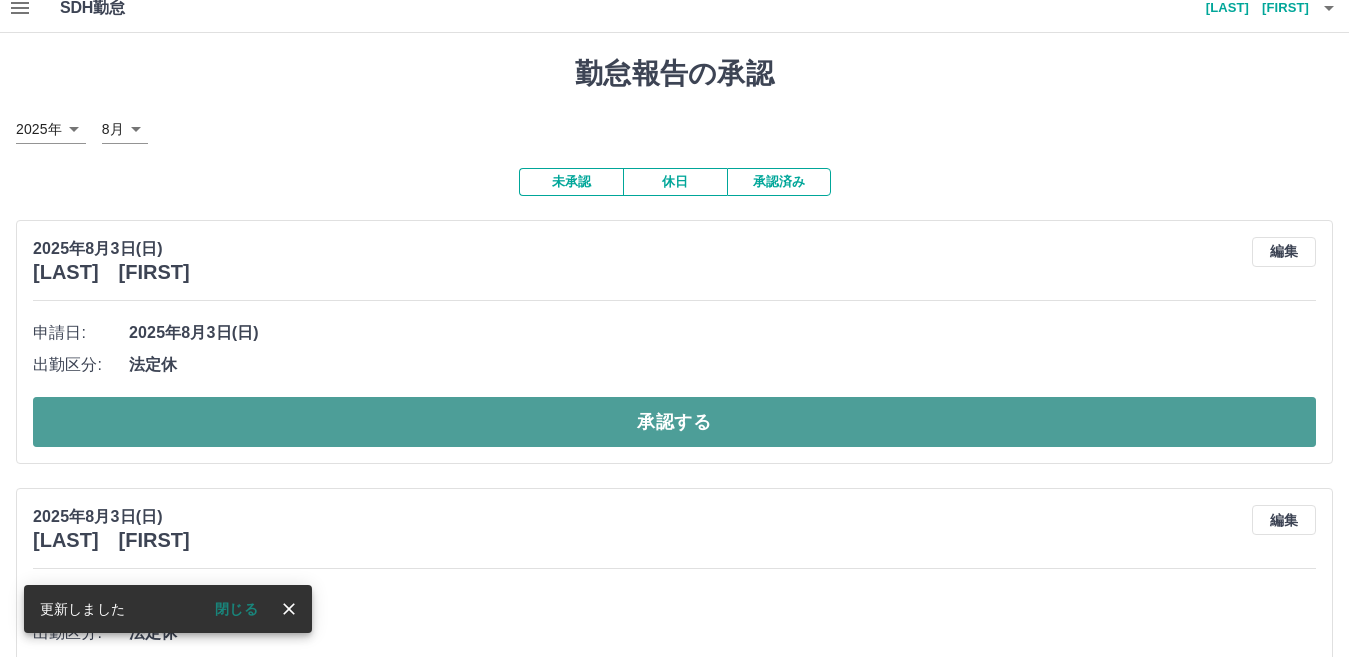 click on "承認する" at bounding box center (674, 422) 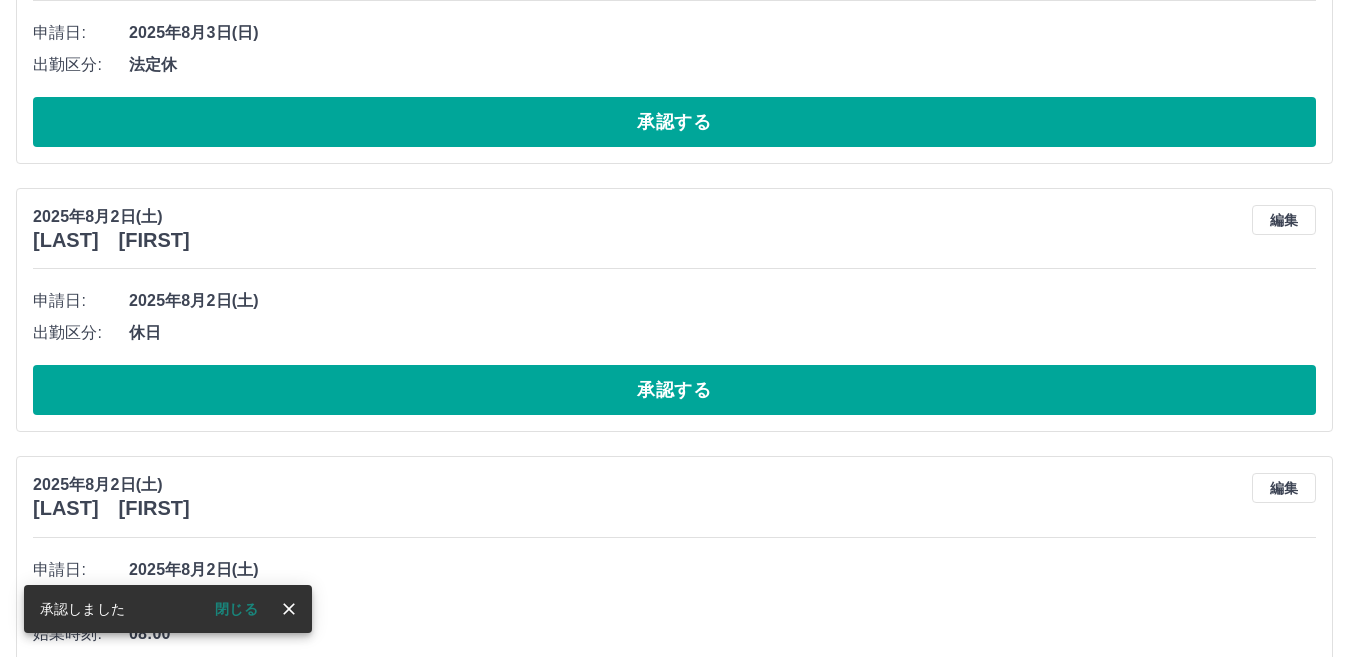 scroll, scrollTop: 48, scrollLeft: 0, axis: vertical 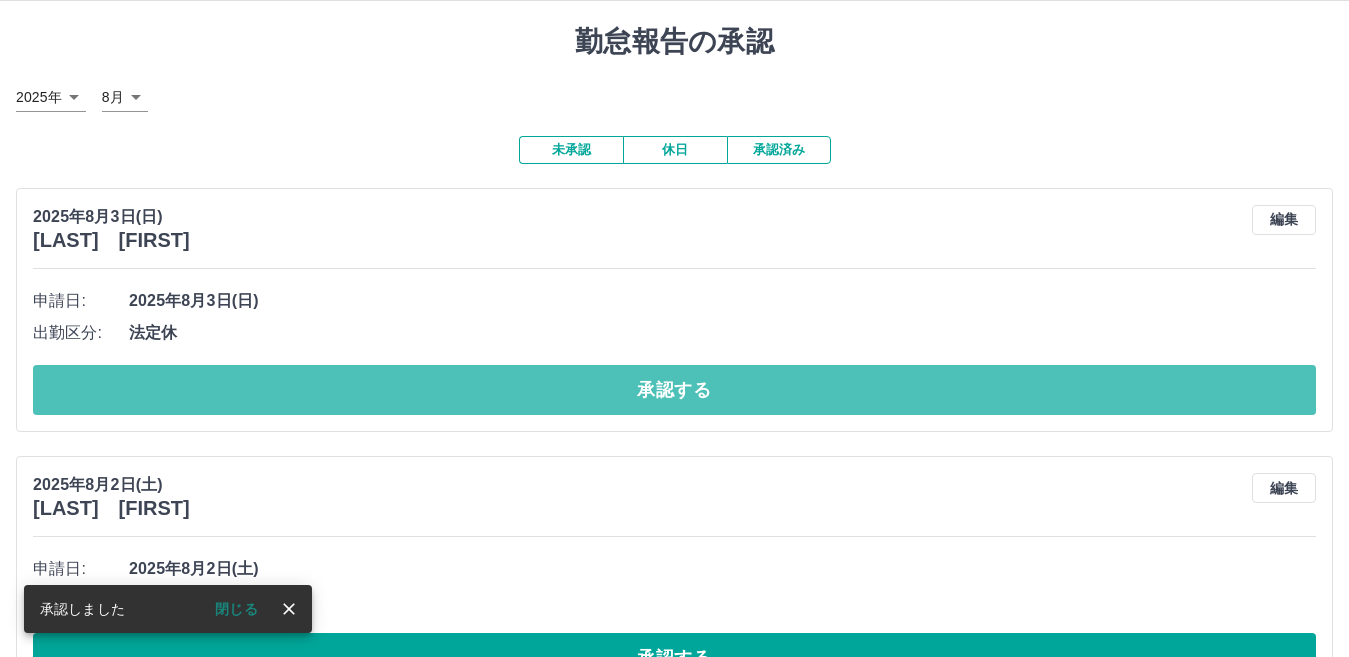 click on "承認する" at bounding box center (674, 390) 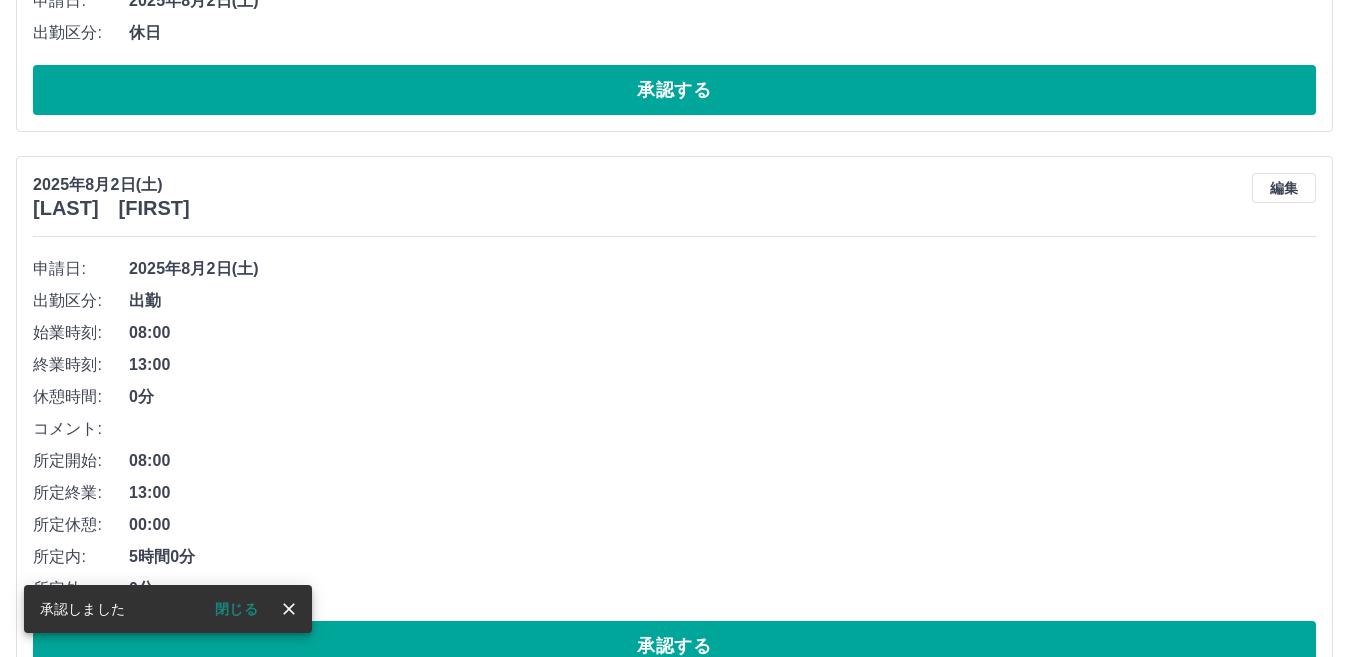 scroll, scrollTop: 80, scrollLeft: 0, axis: vertical 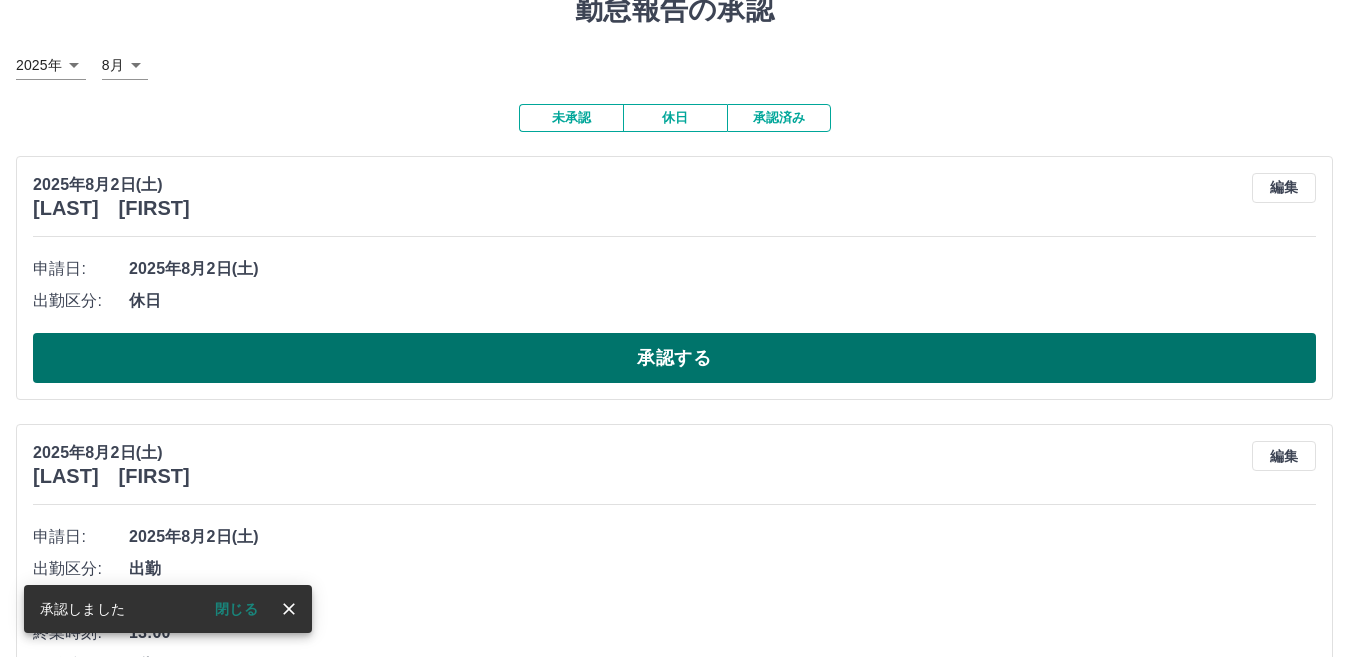click on "承認する" at bounding box center (674, 358) 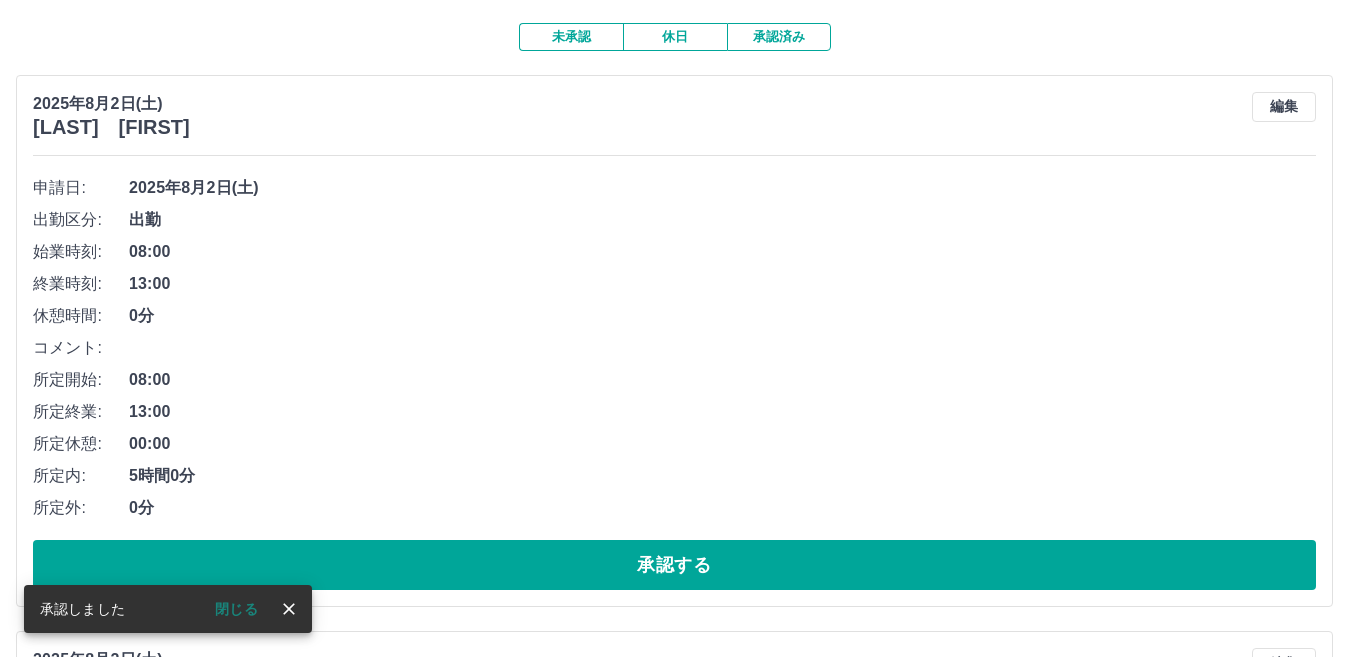 scroll, scrollTop: 112, scrollLeft: 0, axis: vertical 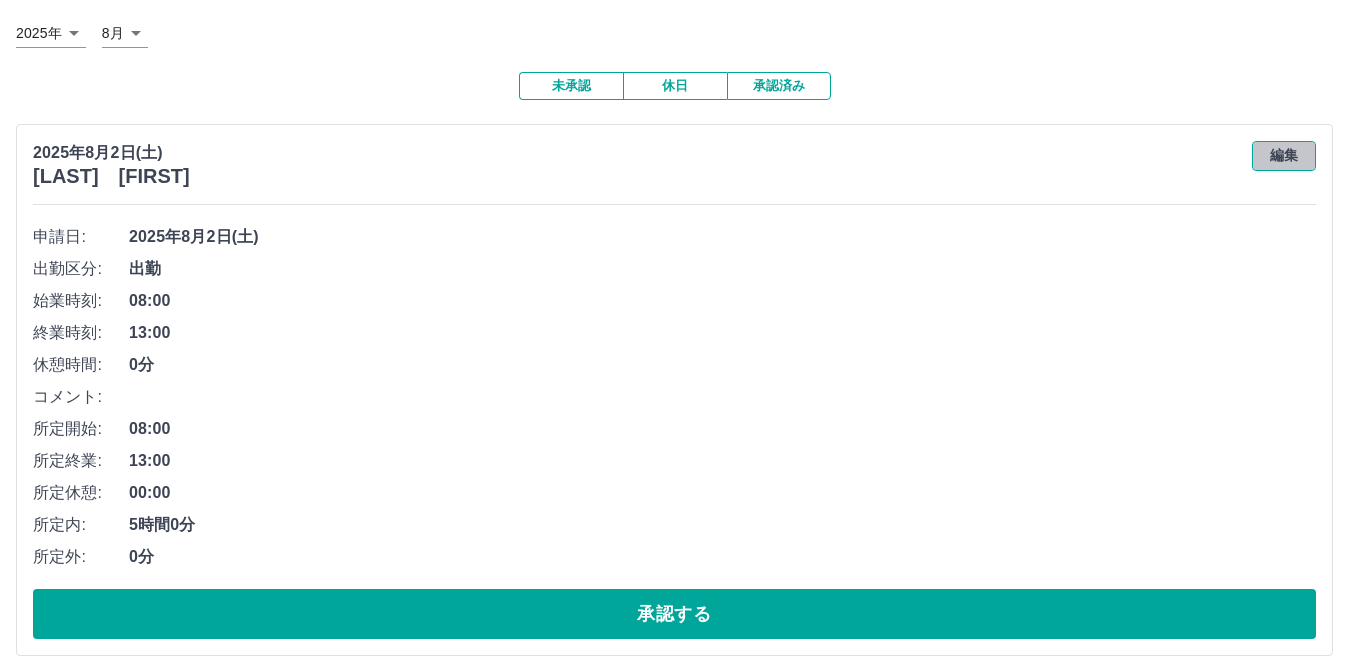 click on "編集" at bounding box center [1284, 156] 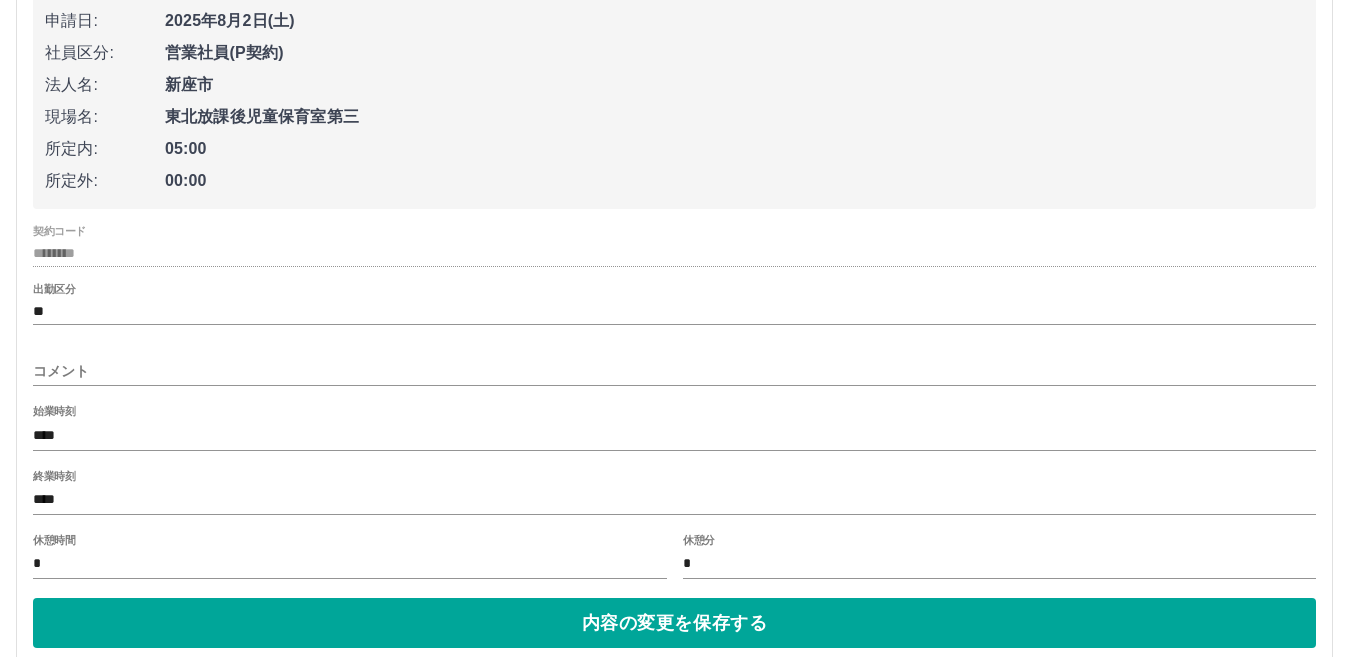scroll, scrollTop: 412, scrollLeft: 0, axis: vertical 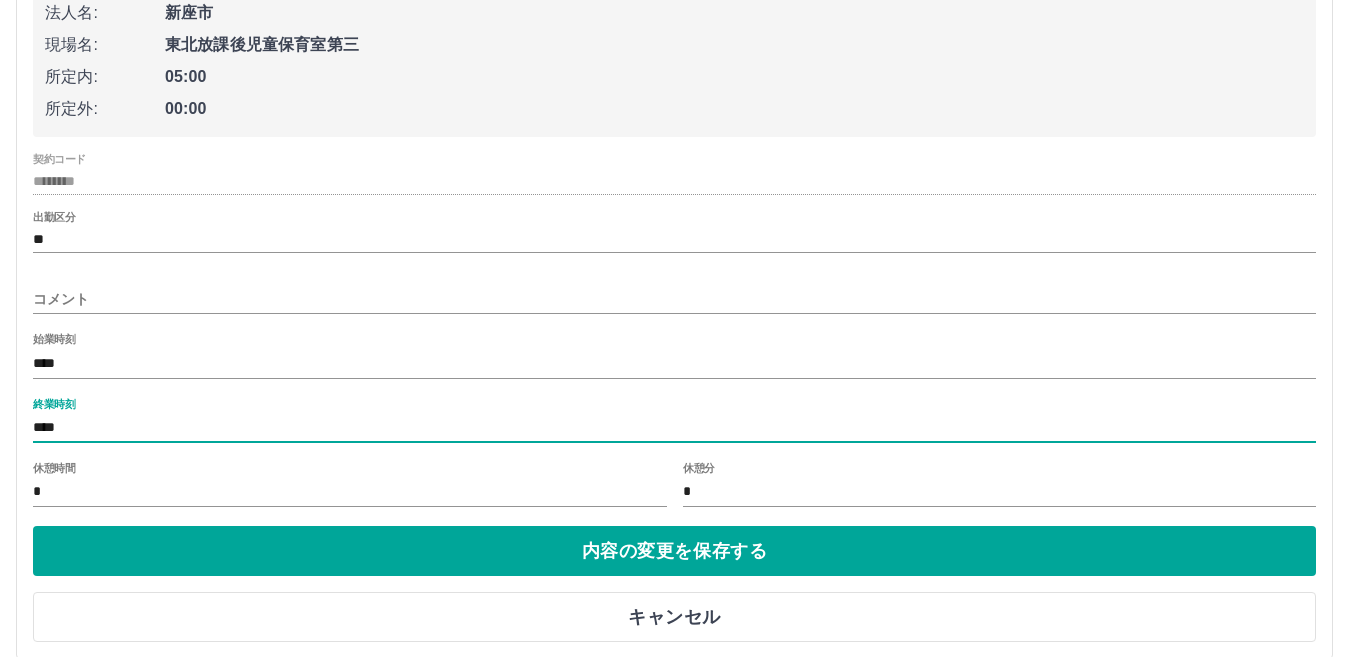 click on "****" at bounding box center (674, 428) 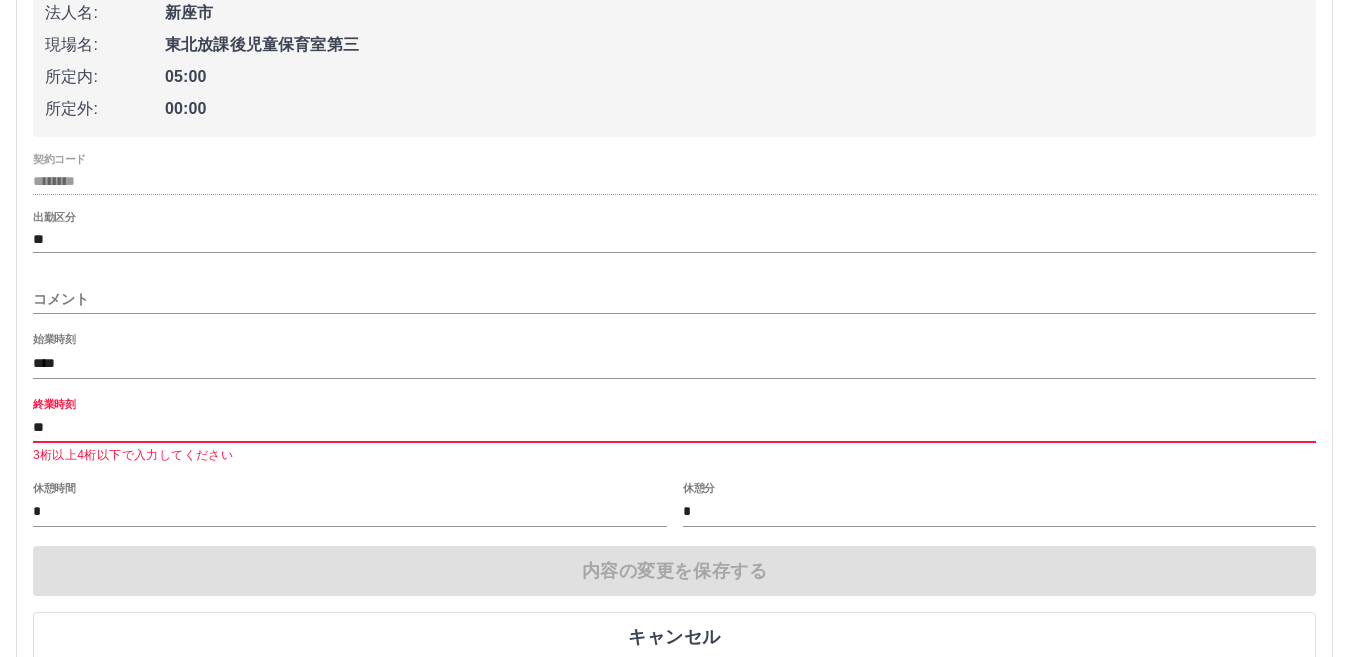 type on "*" 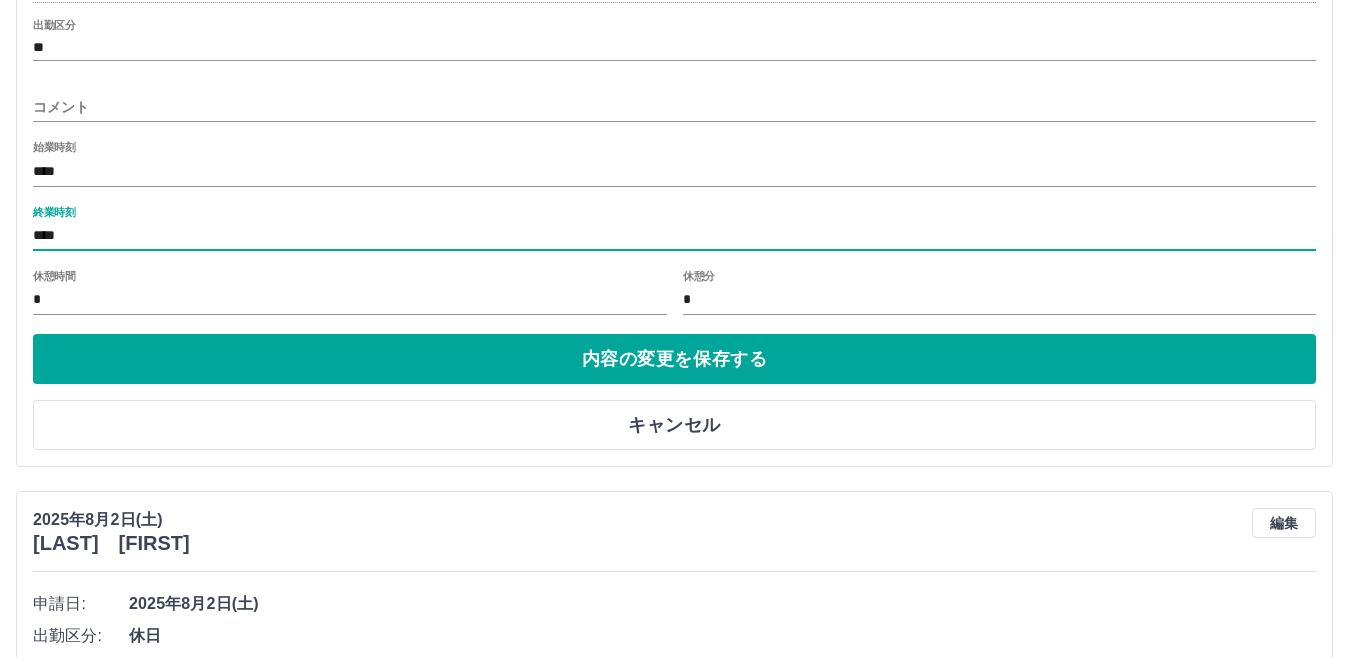 scroll, scrollTop: 612, scrollLeft: 0, axis: vertical 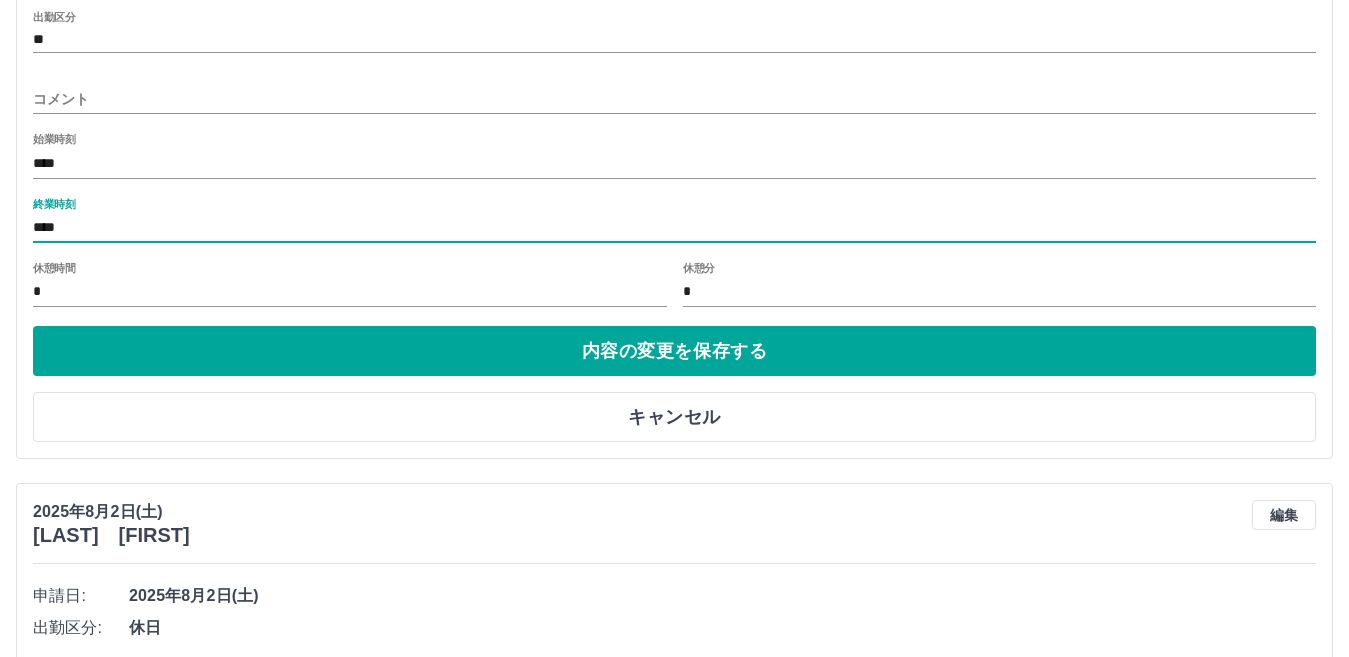 type on "****" 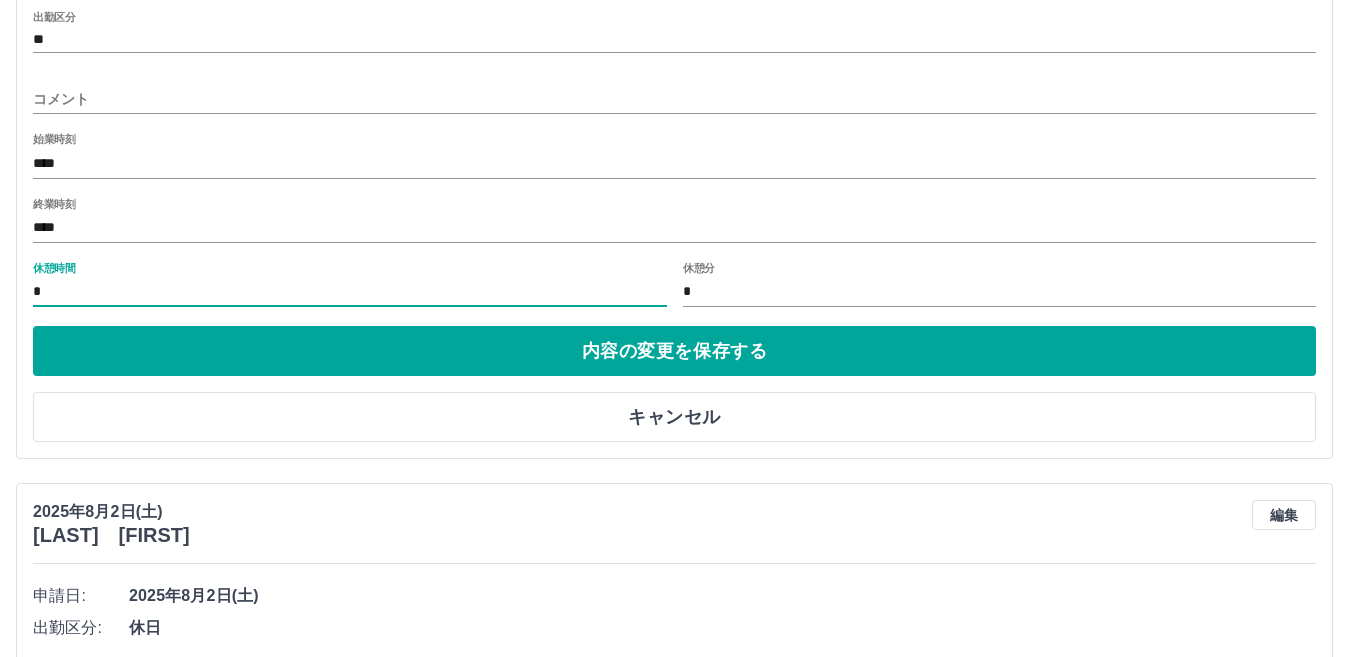 click on "*" at bounding box center [350, 292] 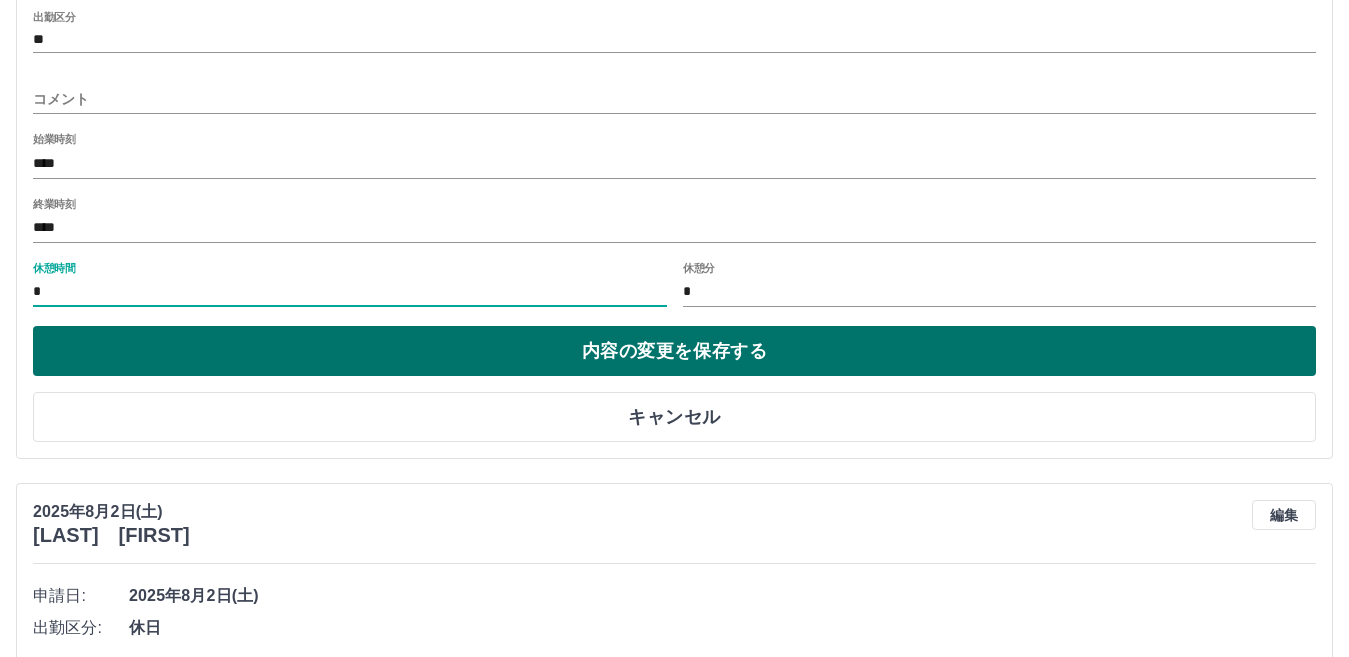 type on "*" 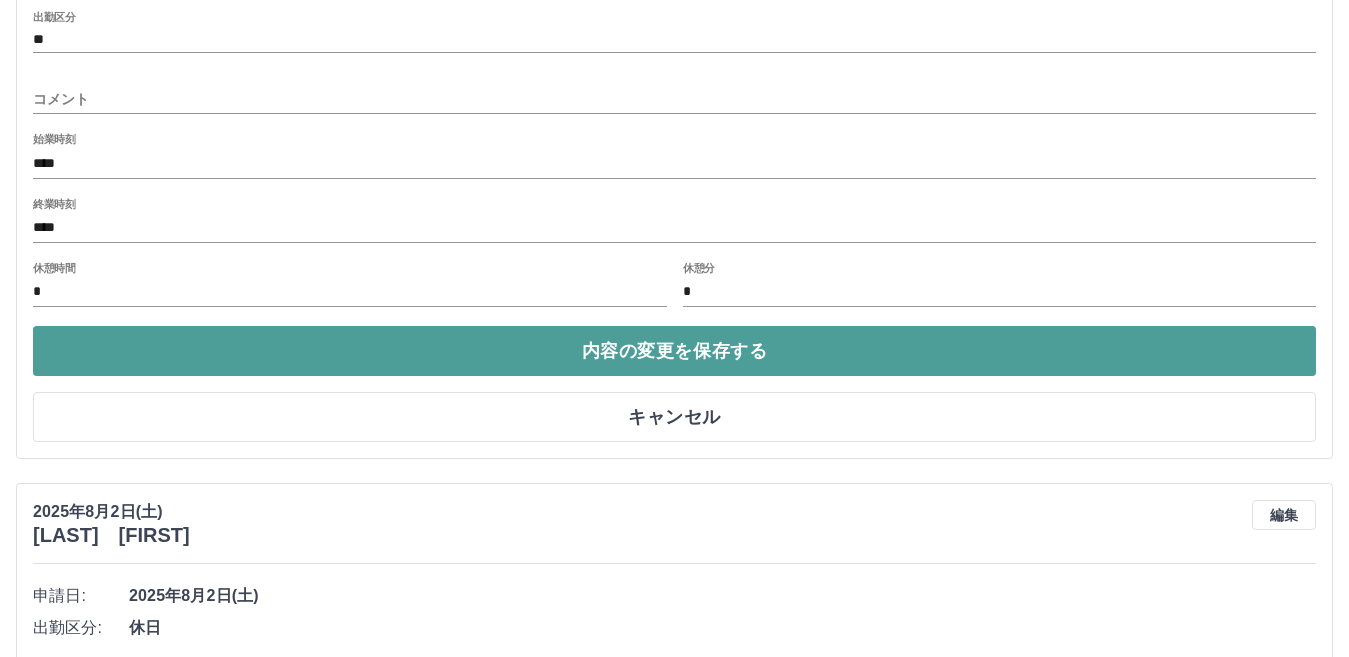 click on "内容の変更を保存する" at bounding box center (674, 351) 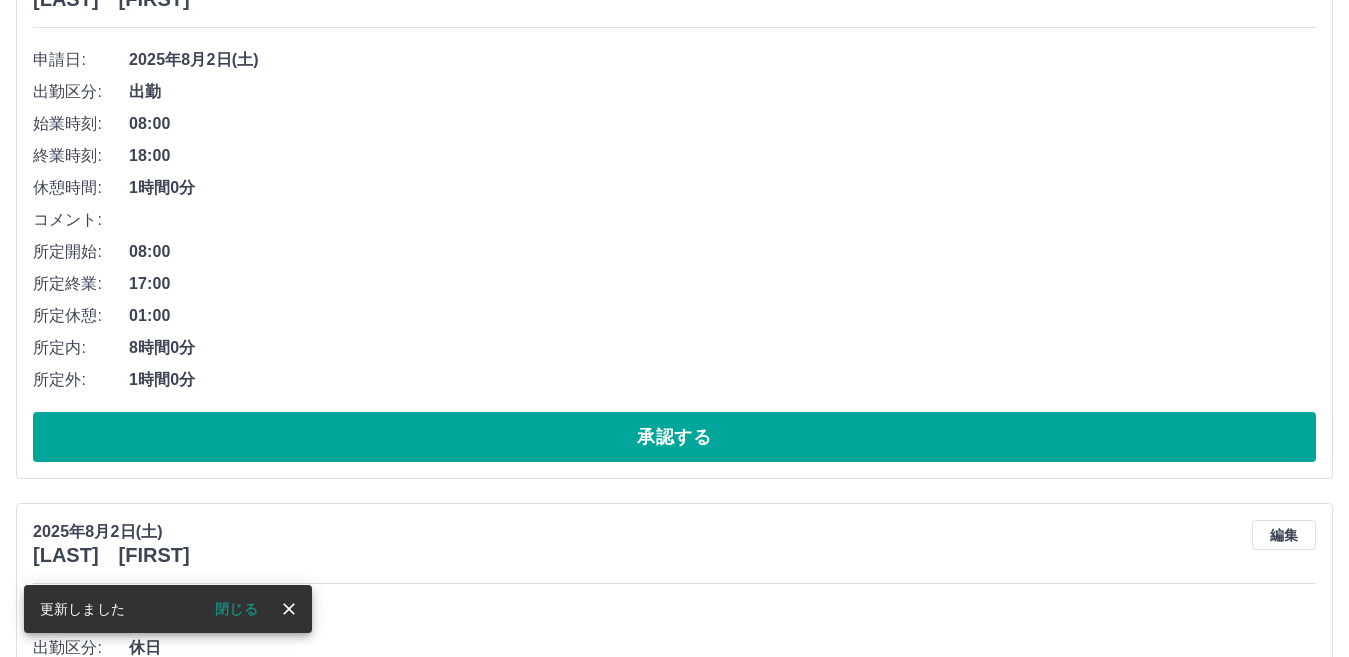 scroll, scrollTop: 312, scrollLeft: 0, axis: vertical 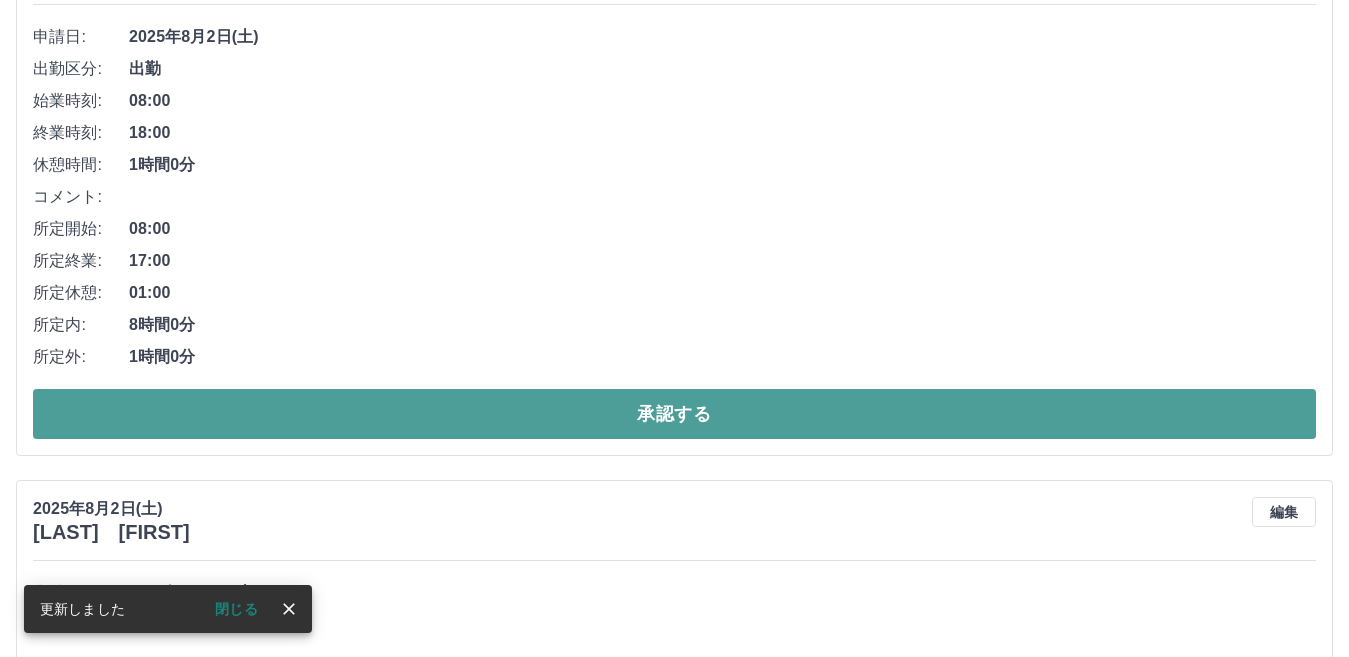click on "承認する" at bounding box center (674, 414) 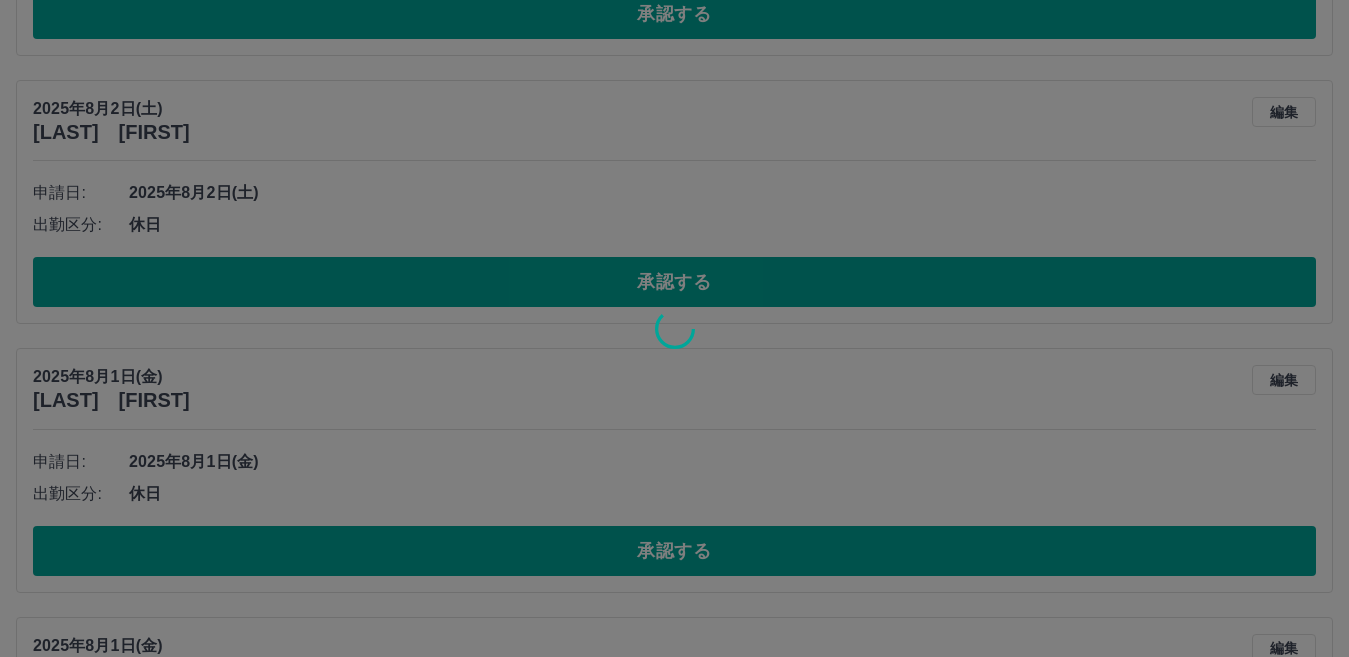 scroll, scrollTop: 156, scrollLeft: 0, axis: vertical 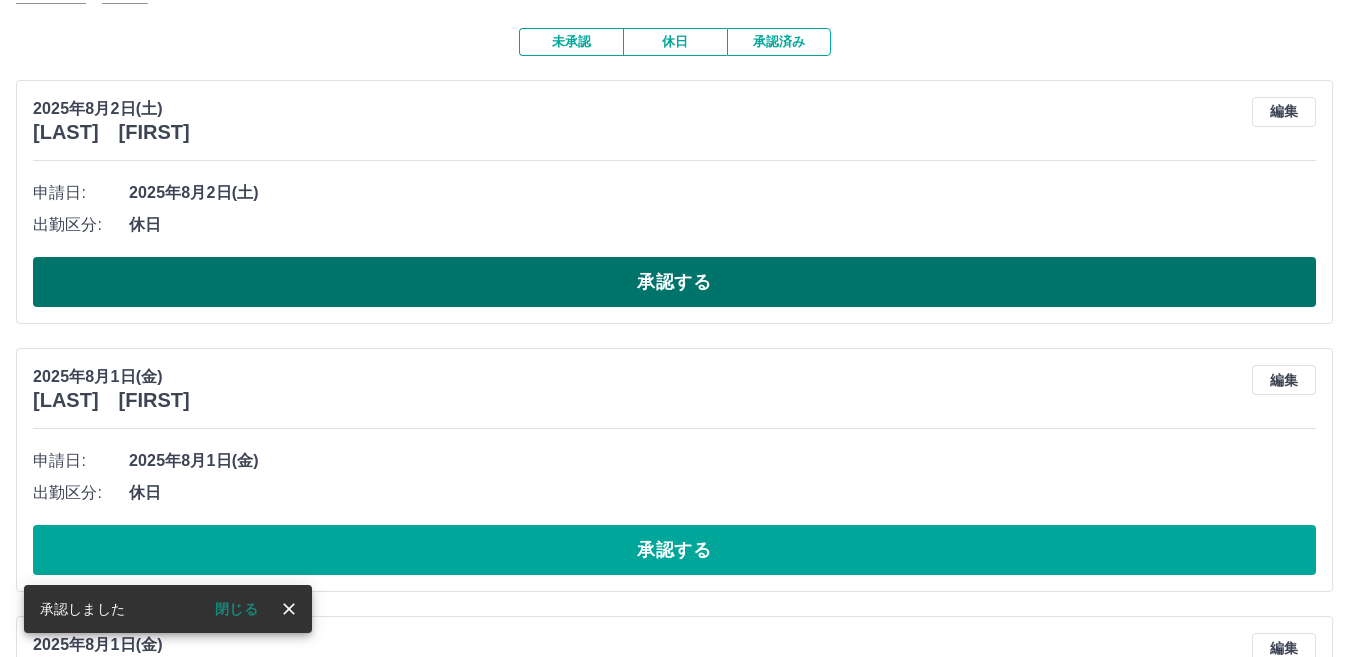 click on "承認する" at bounding box center (674, 282) 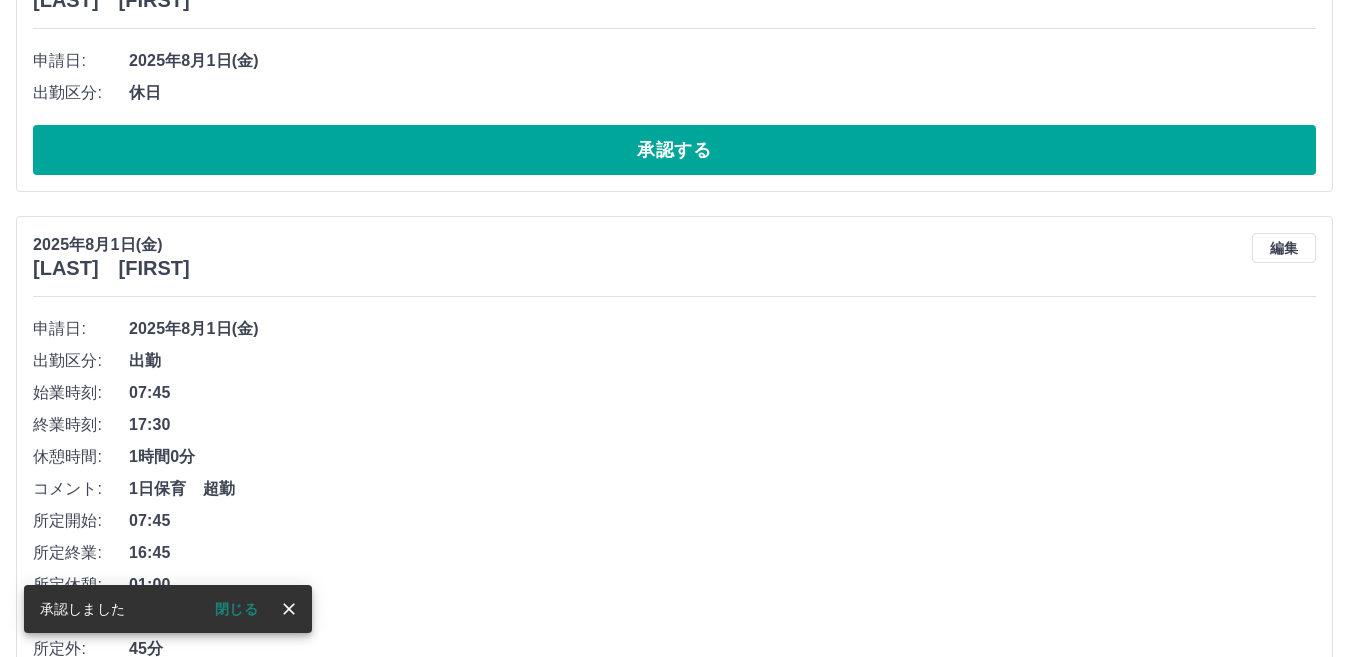 scroll, scrollTop: 188, scrollLeft: 0, axis: vertical 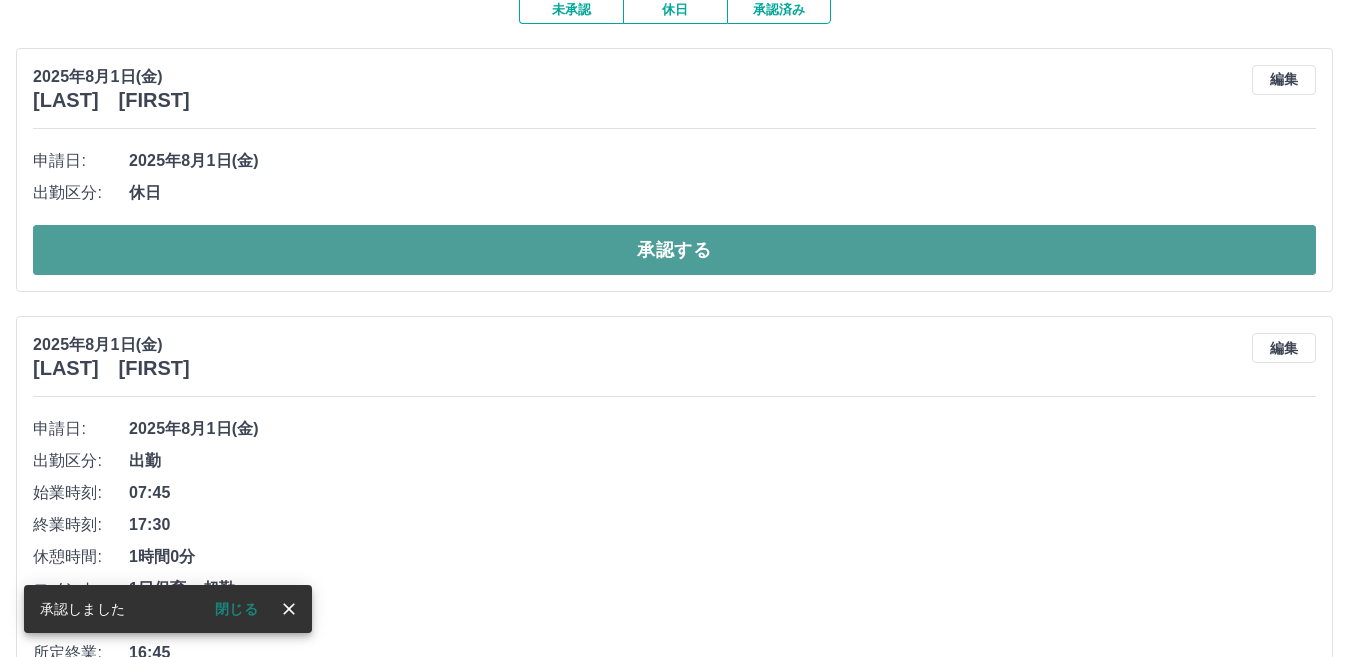 click on "承認する" at bounding box center (674, 250) 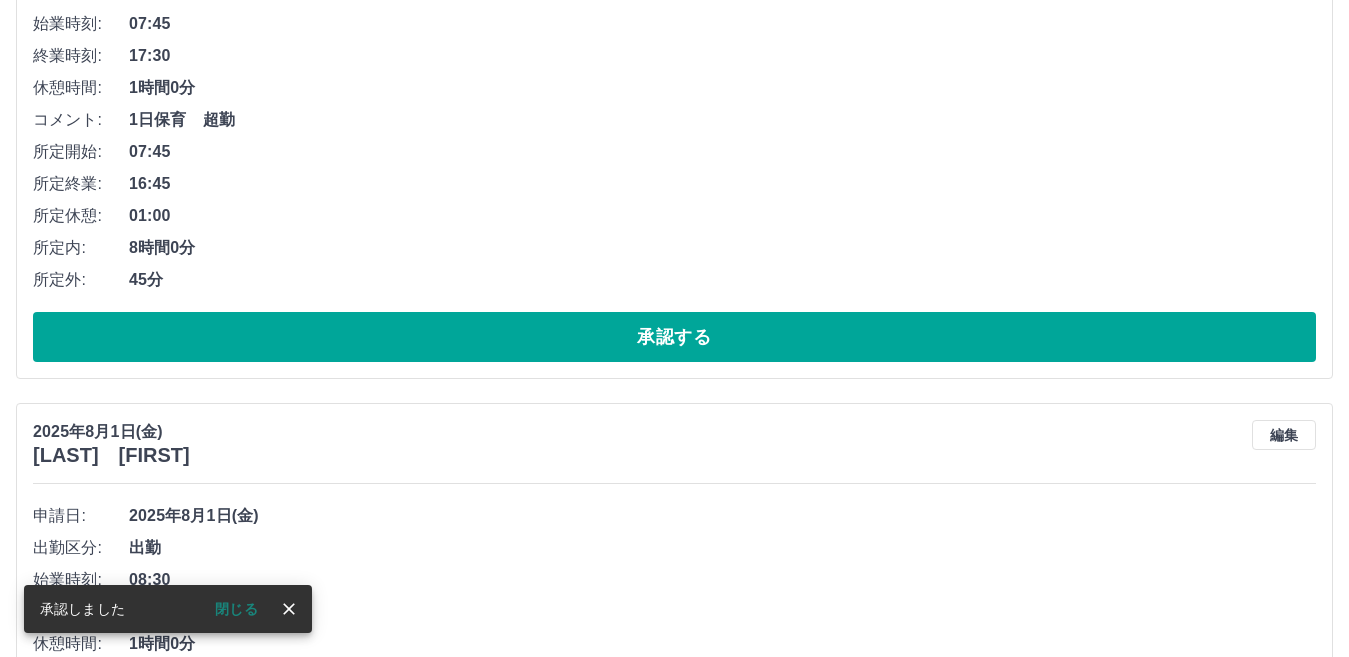 scroll, scrollTop: 120, scrollLeft: 0, axis: vertical 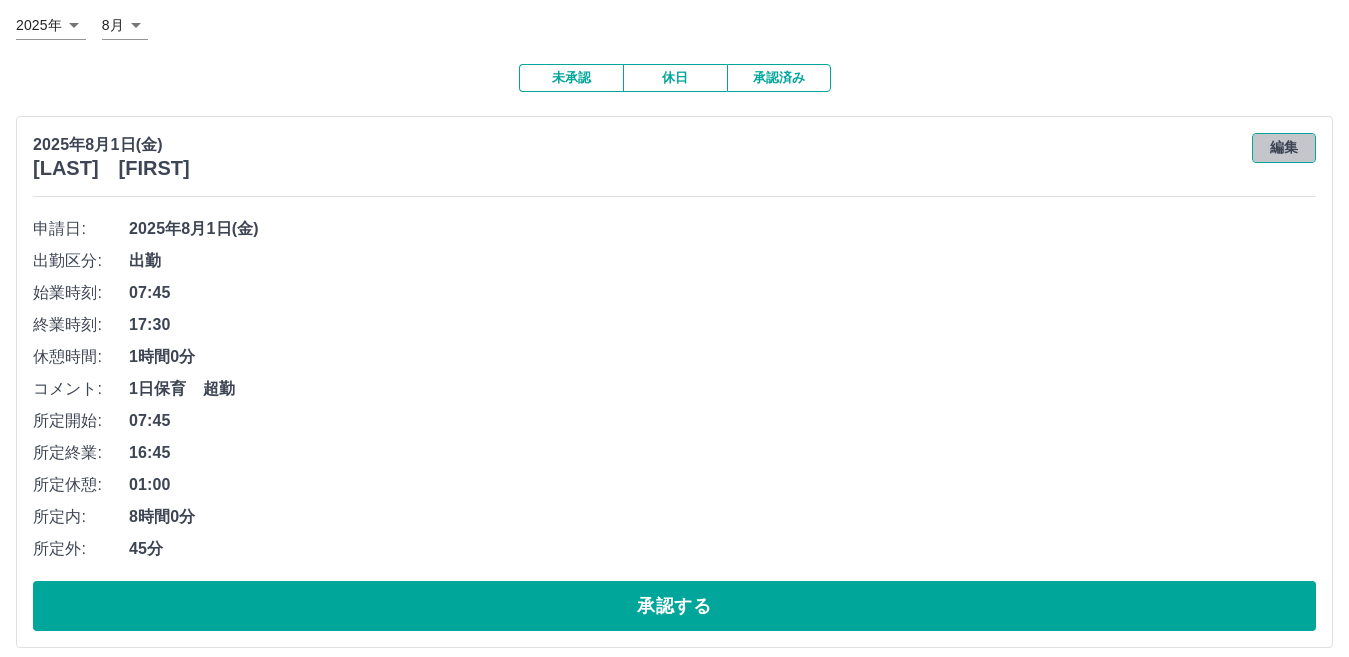 click on "編集" at bounding box center (1284, 148) 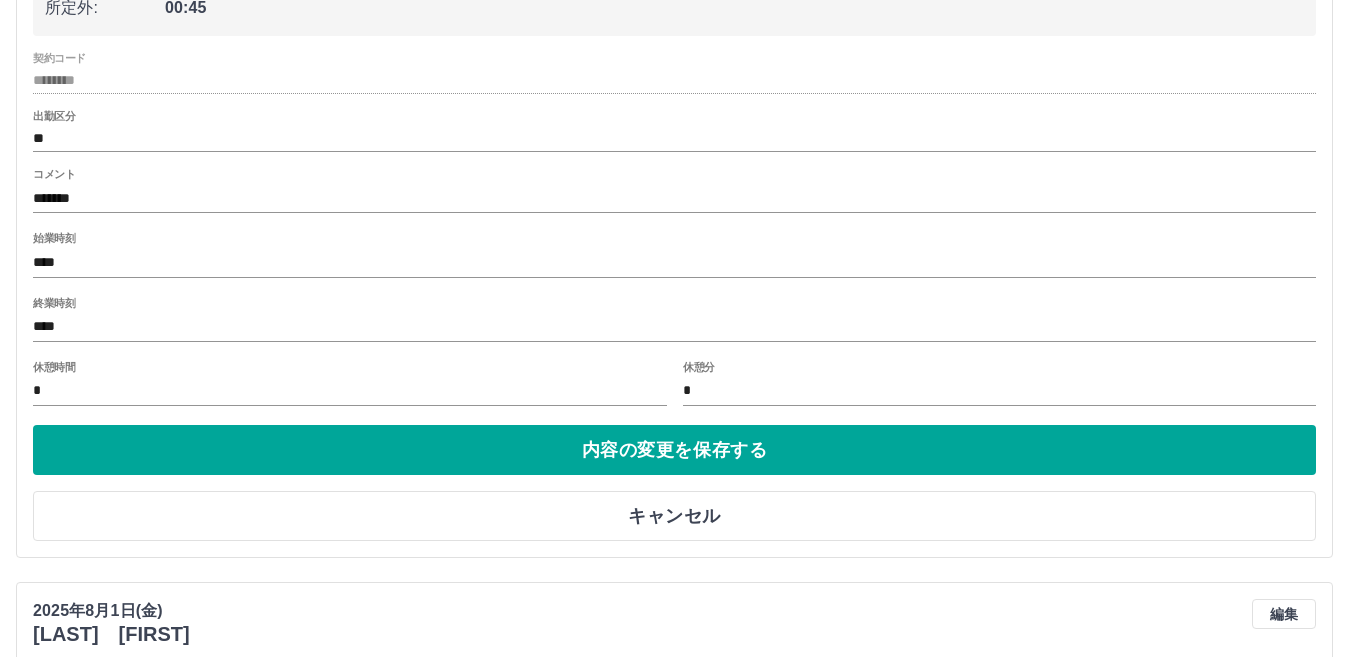 scroll, scrollTop: 520, scrollLeft: 0, axis: vertical 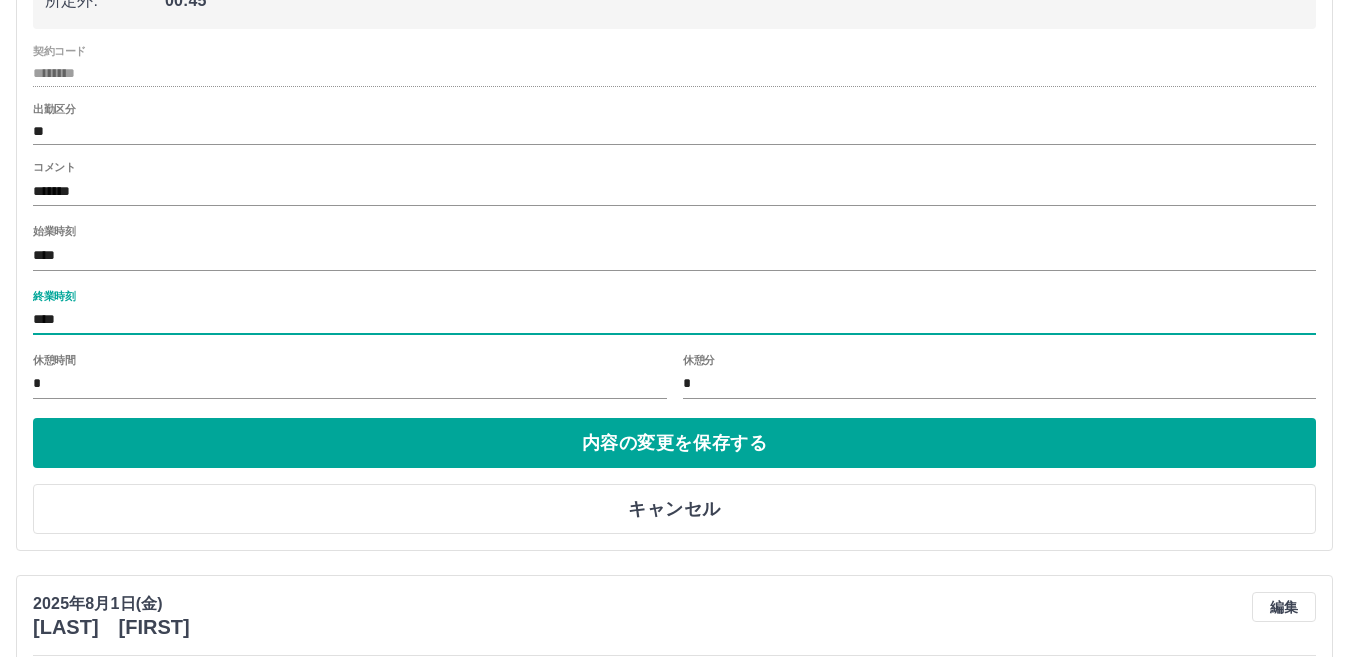 click on "****" at bounding box center (674, 320) 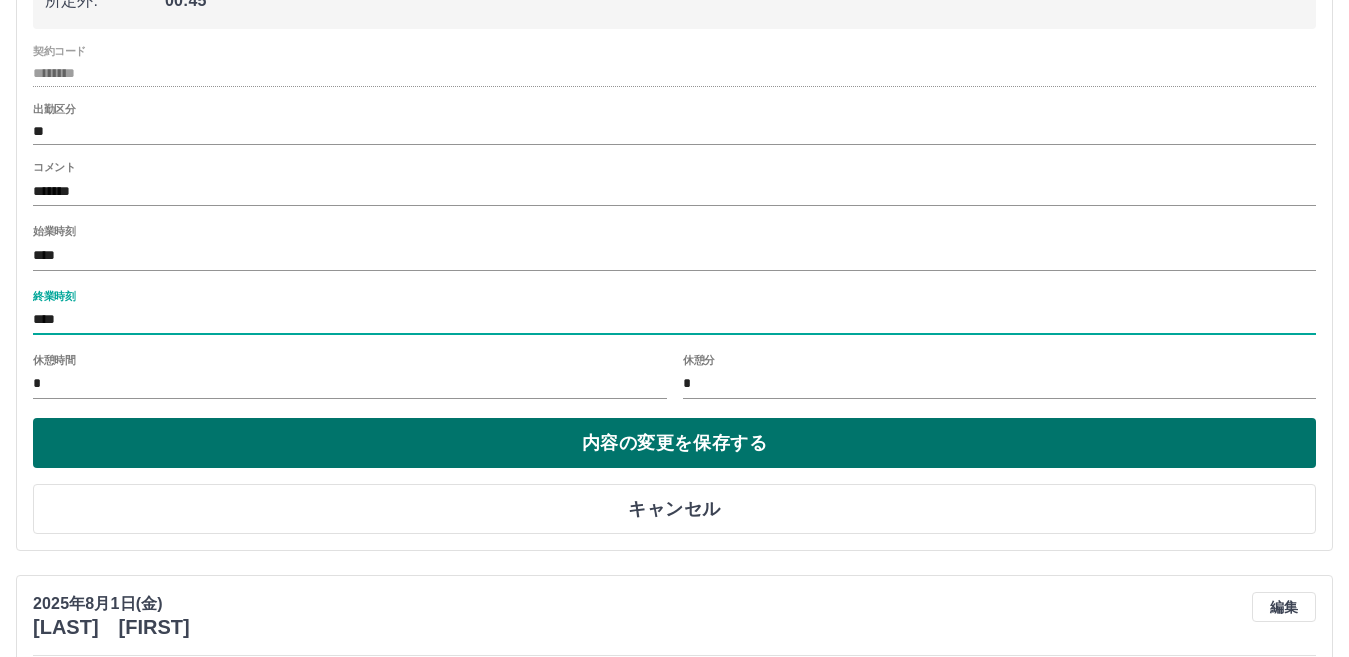 type on "****" 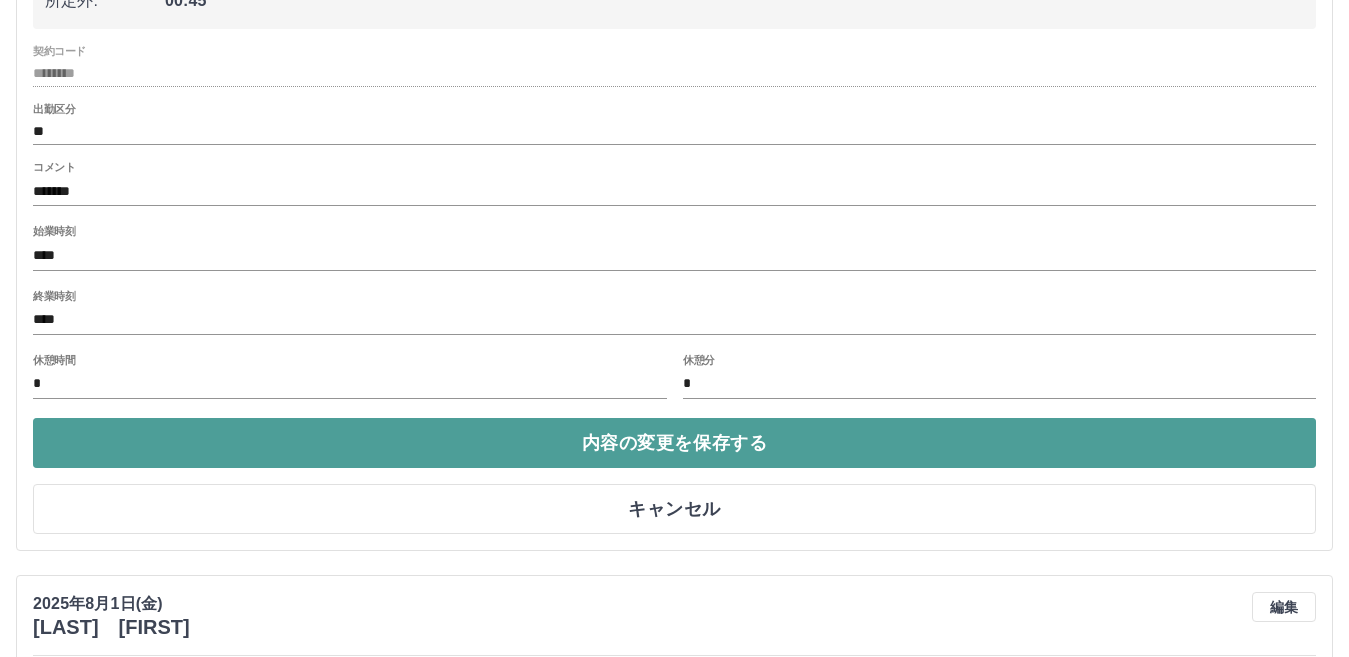 click on "内容の変更を保存する" at bounding box center (674, 443) 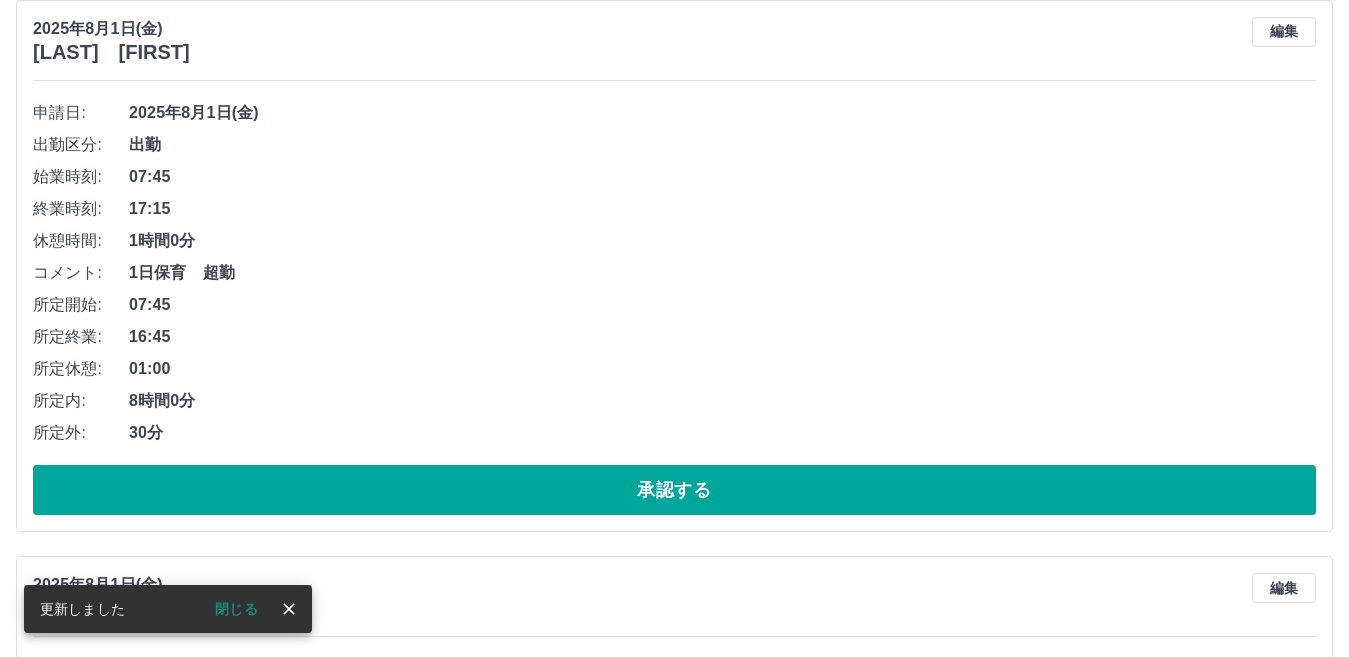 scroll, scrollTop: 300, scrollLeft: 0, axis: vertical 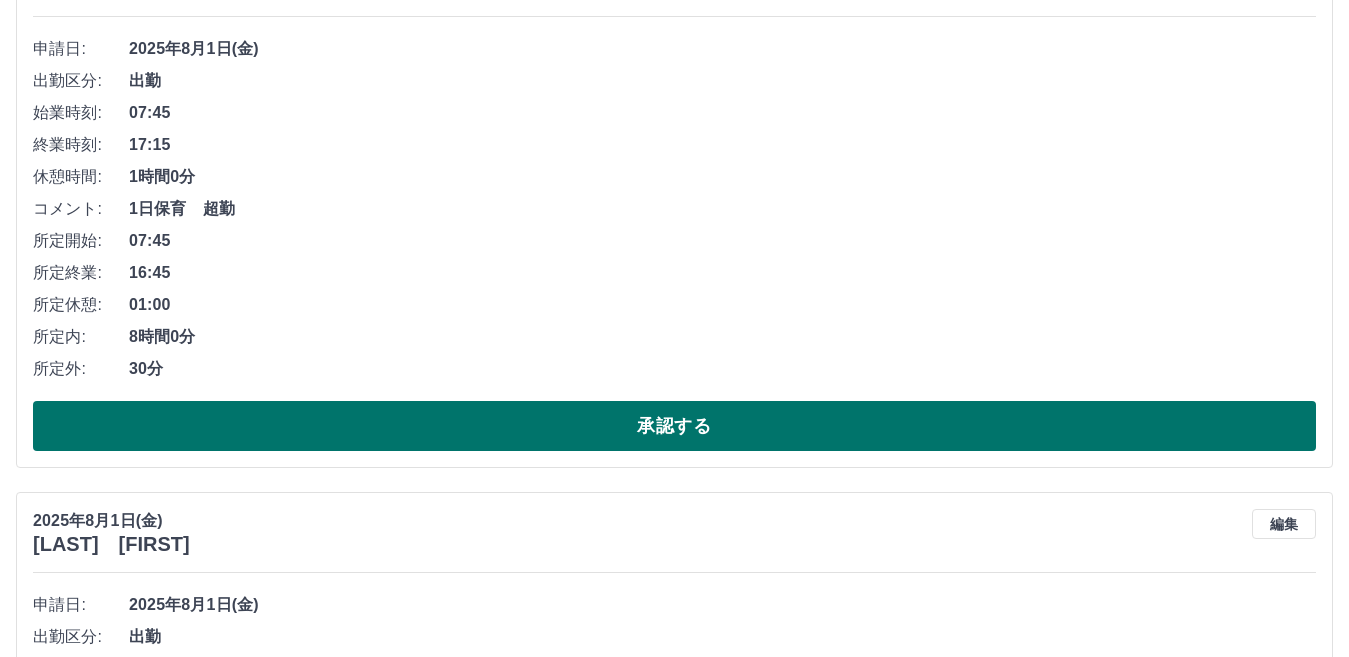 click on "承認する" at bounding box center [674, 426] 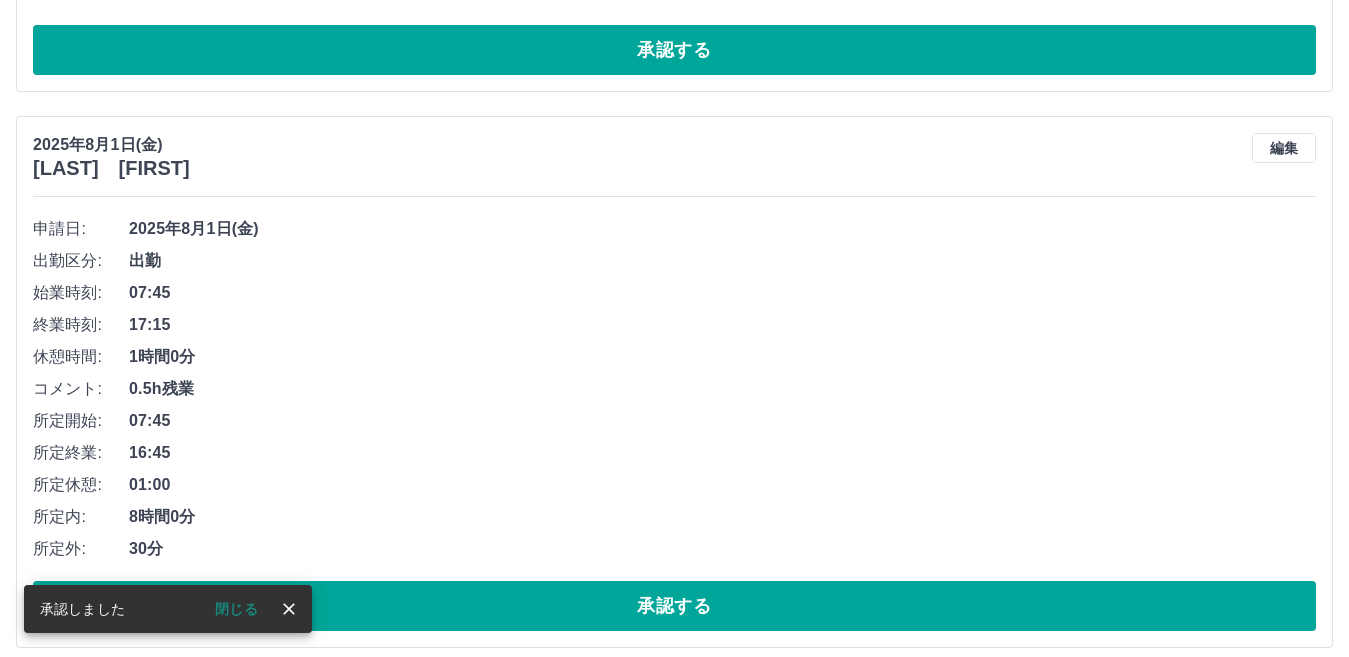 scroll, scrollTop: 693, scrollLeft: 0, axis: vertical 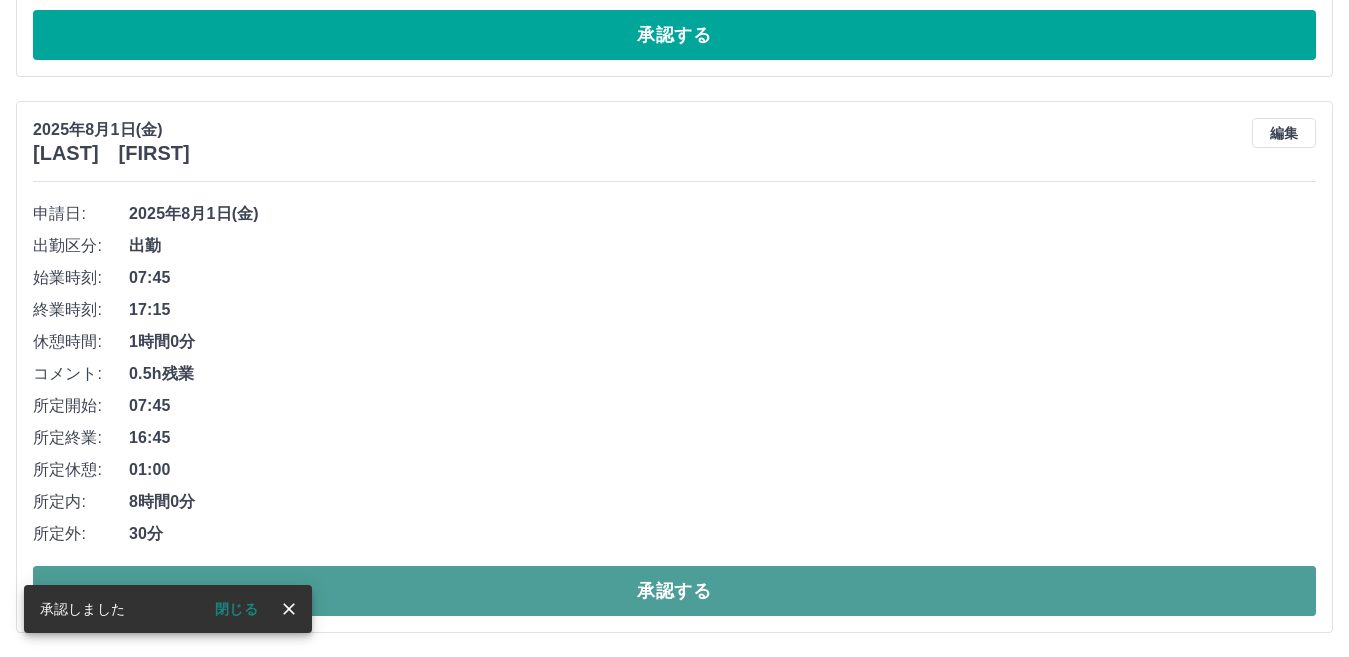 click on "承認する" at bounding box center [674, 591] 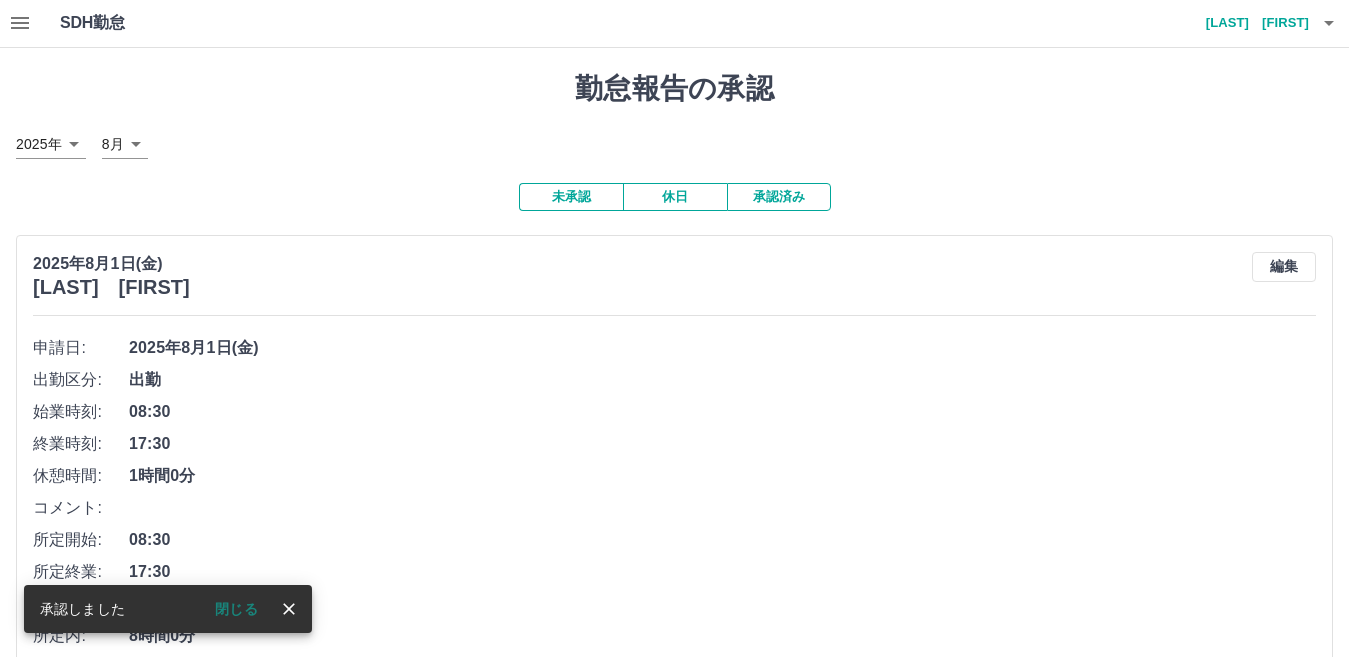 scroll, scrollTop: 0, scrollLeft: 0, axis: both 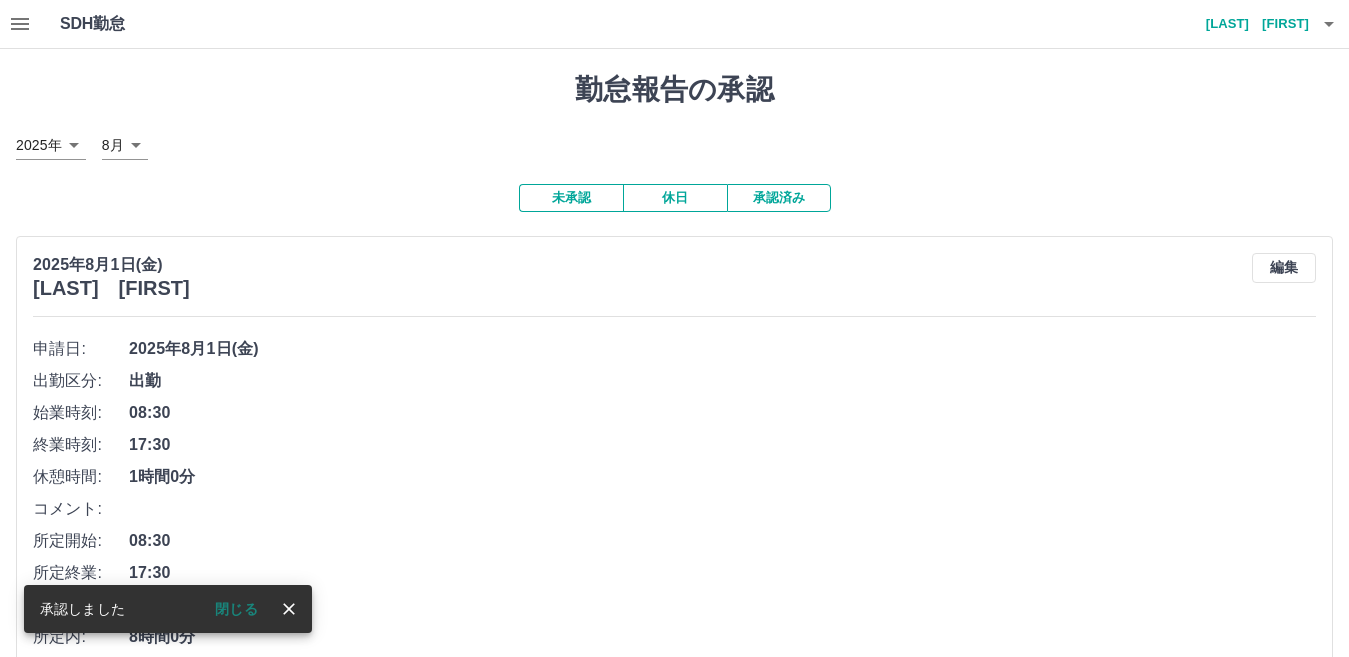 click on "承認済み" at bounding box center [779, 198] 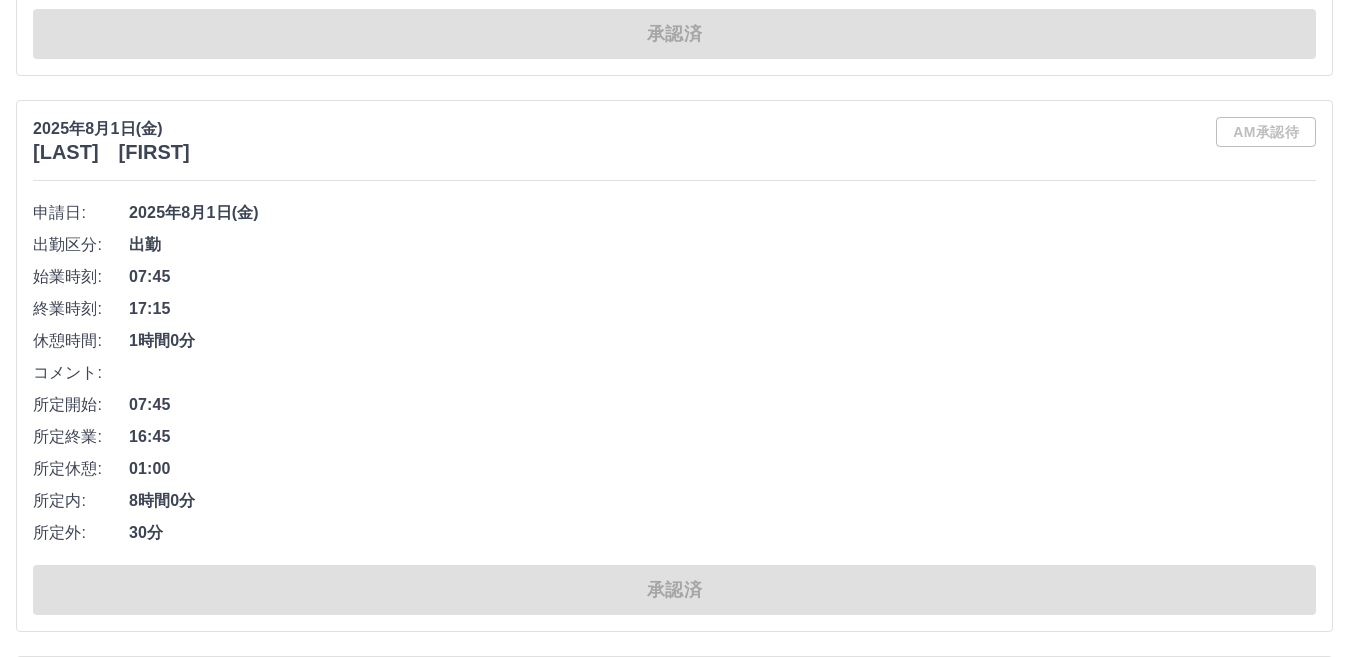 scroll, scrollTop: 6153, scrollLeft: 0, axis: vertical 